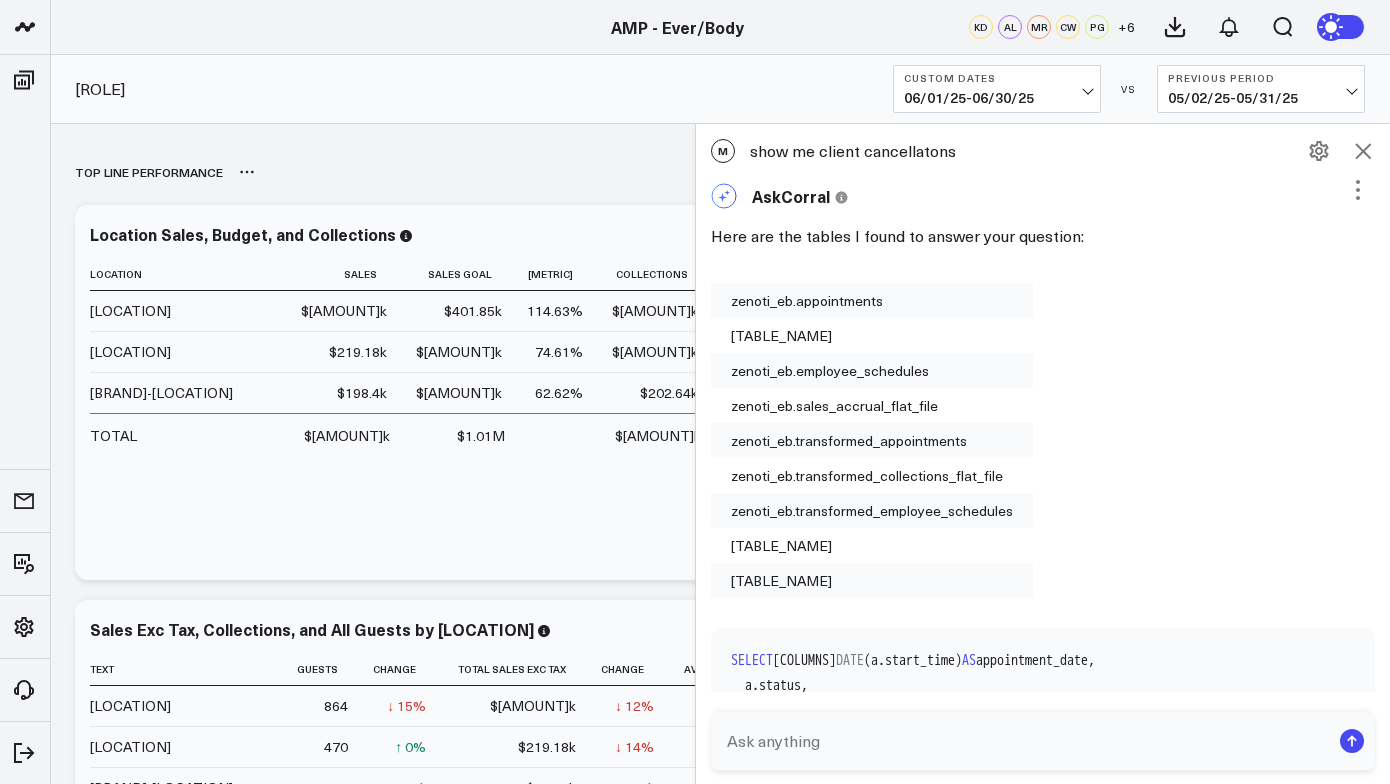 scroll, scrollTop: 0, scrollLeft: 0, axis: both 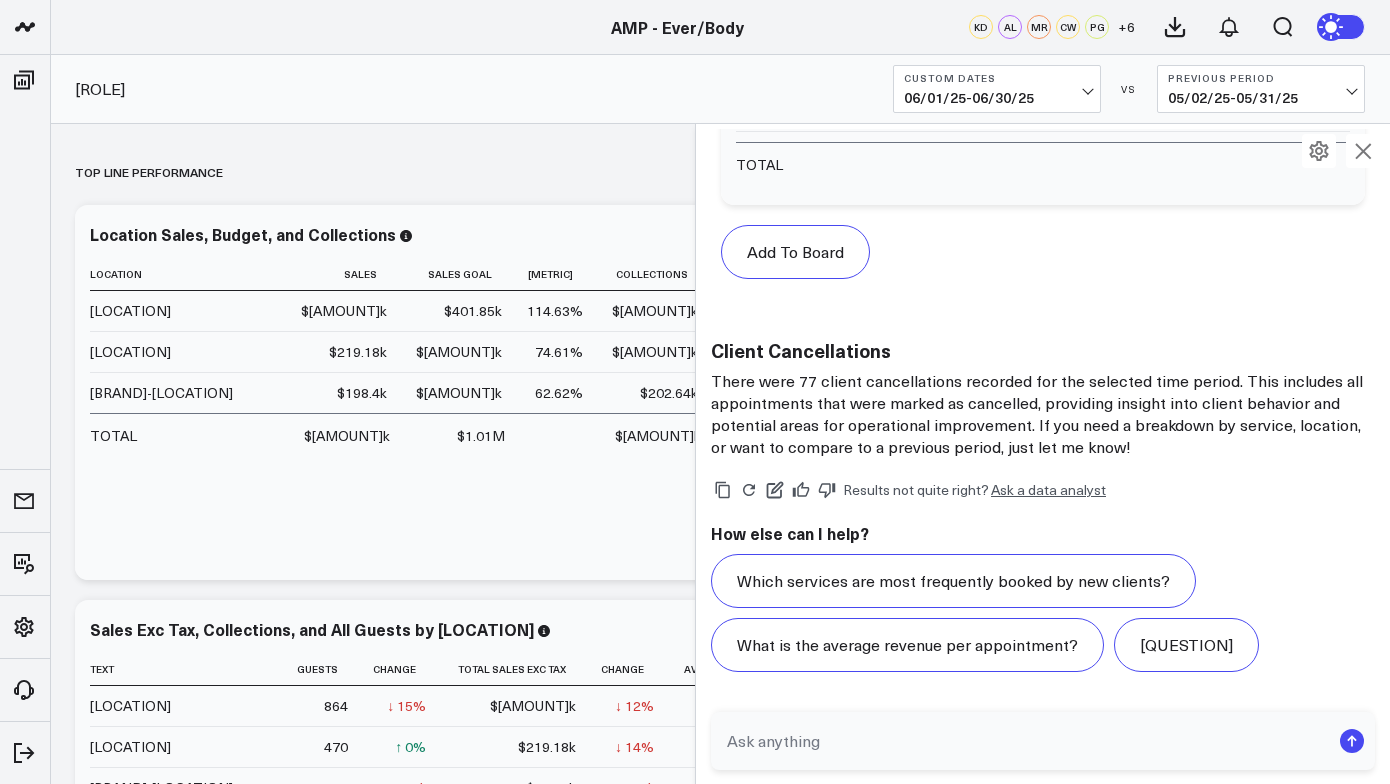 click on "Top line Performance Modify via AI Copy link to widget Ask support Remove Create linked copy Operational Dashboards for Managing Partners KPI - Average Patient Ticket KPI - Sales per Service Hour KPI - Utilization Rate KPI - % New Patients KPI - % Retail Revenue Sales Data - Total Sales Data - Services Sales Data - Product Guest Data - New Guest Data - Total Time Data - Service Hours Time Data - Net Scheduled Hours Provider KPIs Managers Provider KPIs Executive Summary Managers Duplicate to Operational Dashboards for Managing Partners KPI - Average Patient Ticket KPI - Sales per Service Hour KPI - Utilization Rate KPI - % New Patients KPI - % Retail Revenue Sales Data - Total Sales Data - Services Sales Data - Product Guest Data - New Guest Data - Total Time Data - Service Hours Time Data - Net Scheduled Hours Provider KPIs Managers Provider KPIs Executive Summary Managers Move to Operational Dashboards for Managing Partners KPI - Average Patient Ticket KPI - Sales per Service Hour KPI - Utilization Rate Text" at bounding box center [720, 5356] 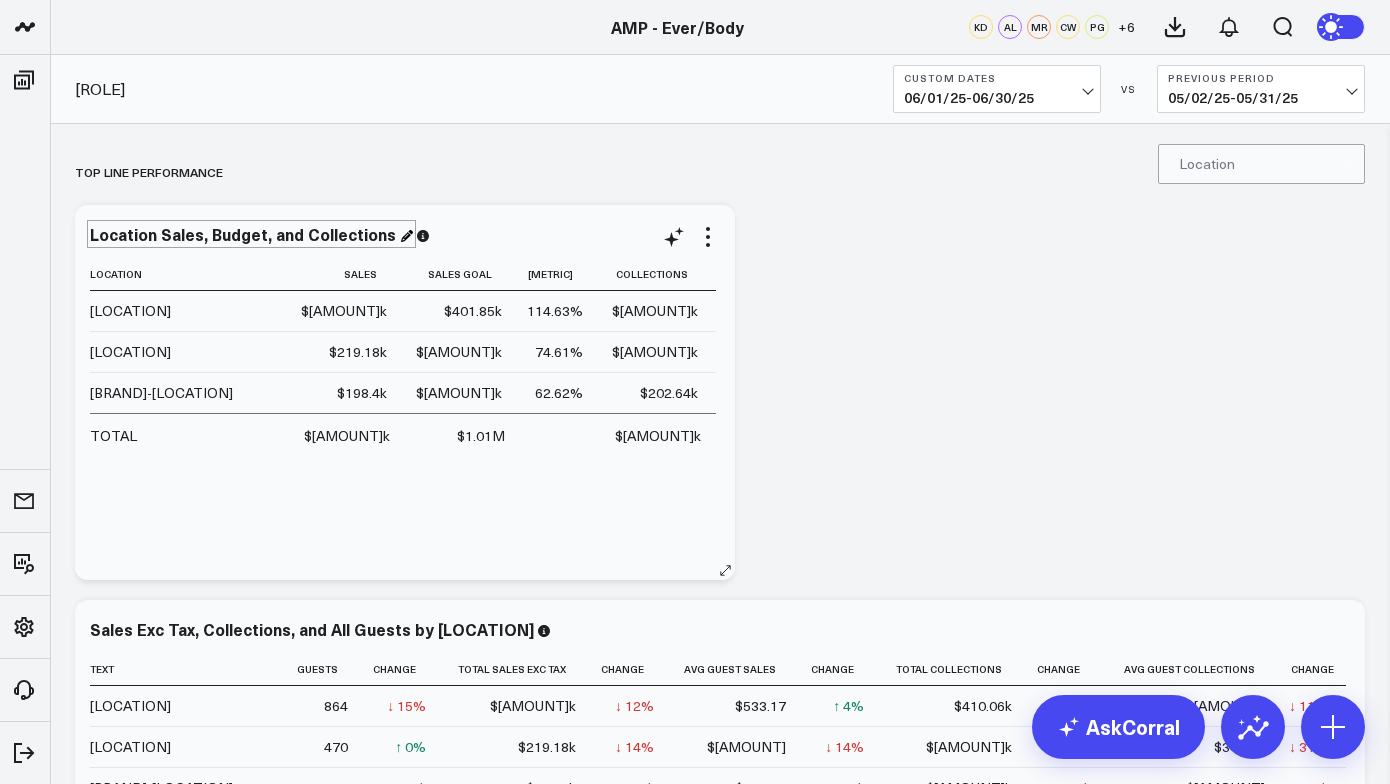 type 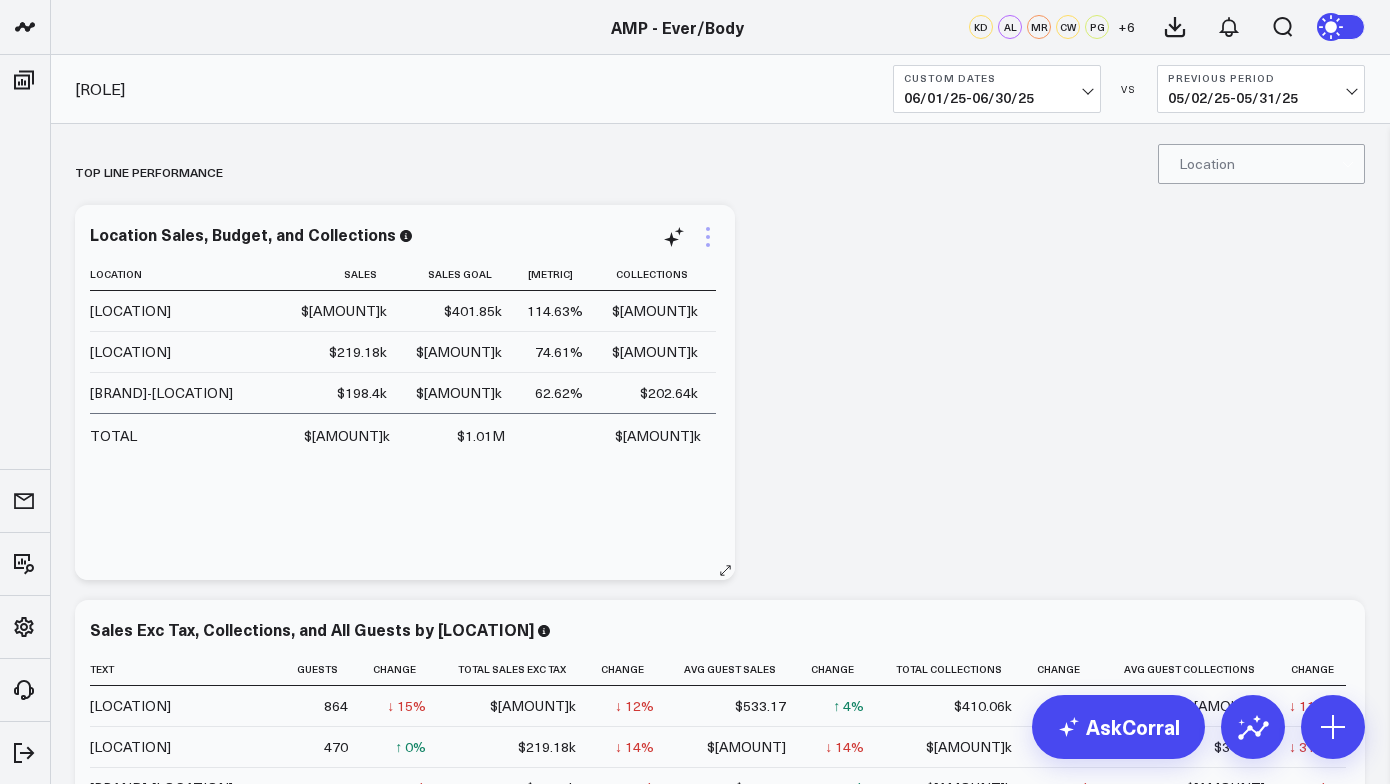click 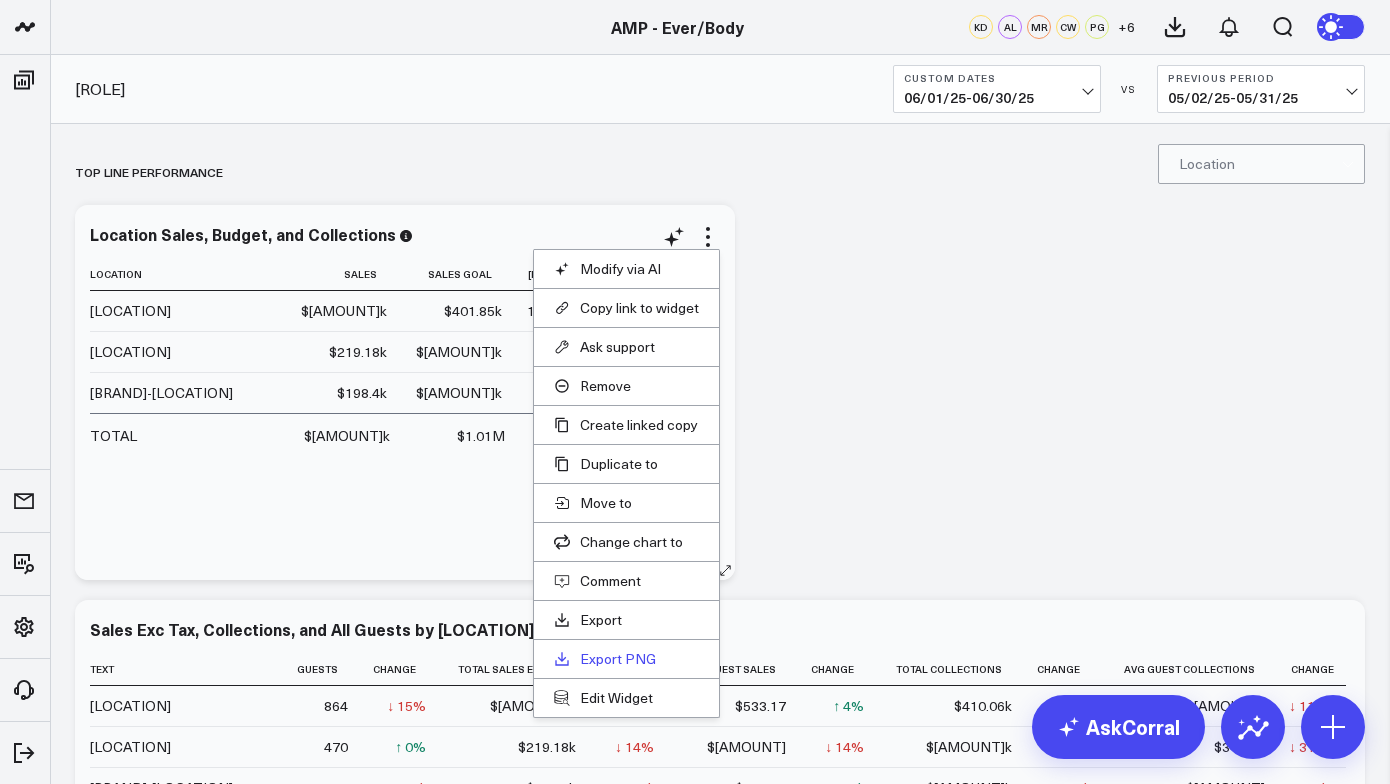 click on "Export PNG" at bounding box center [626, 659] 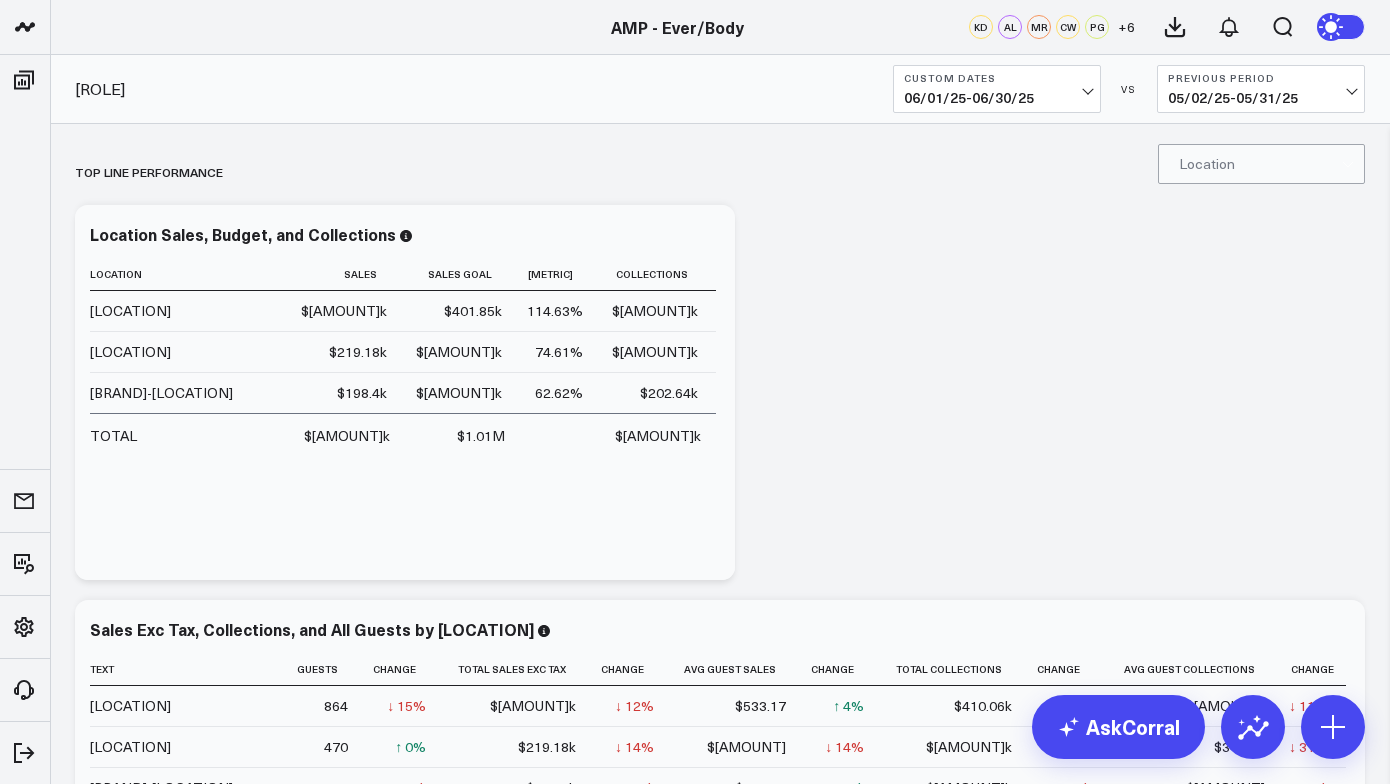 click on "06/01/25  -  06/30/25" at bounding box center [997, 98] 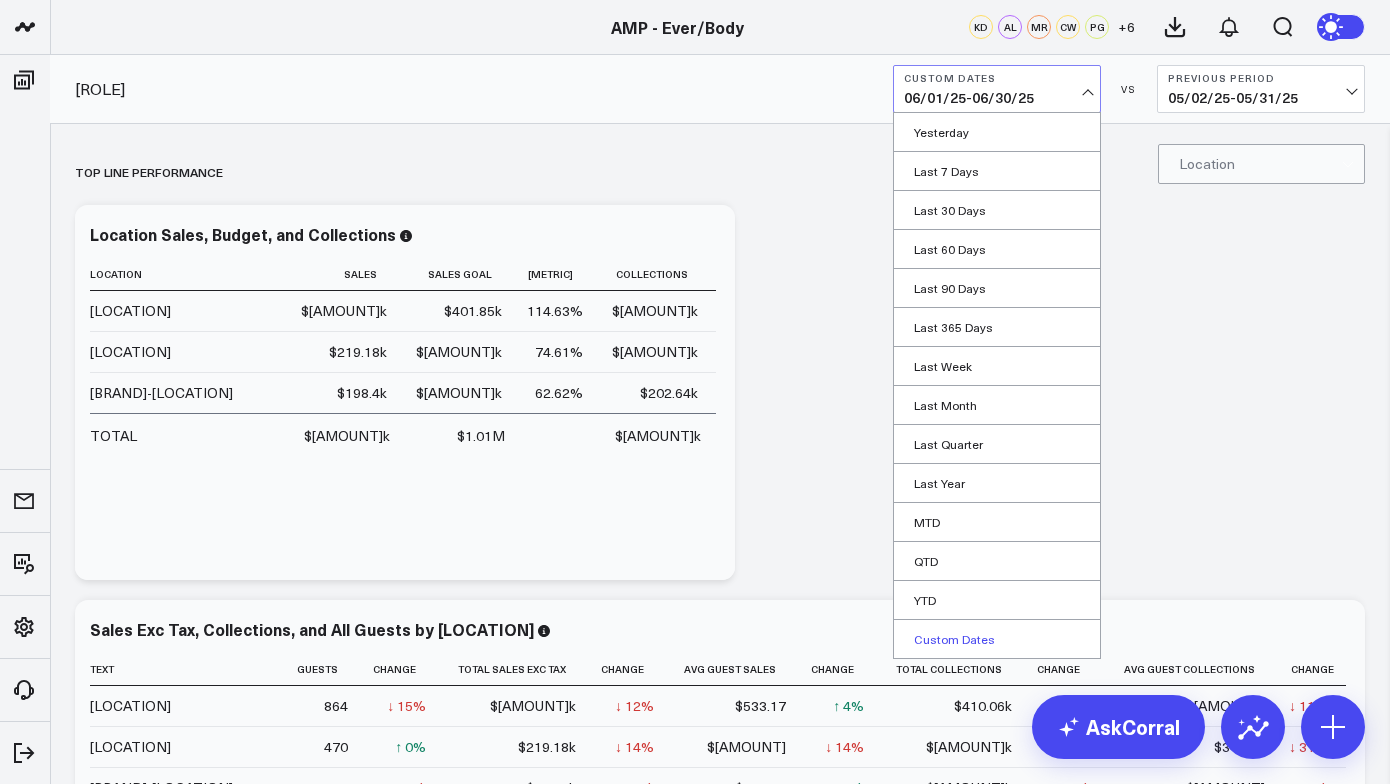 click on "Custom Dates" at bounding box center [997, 639] 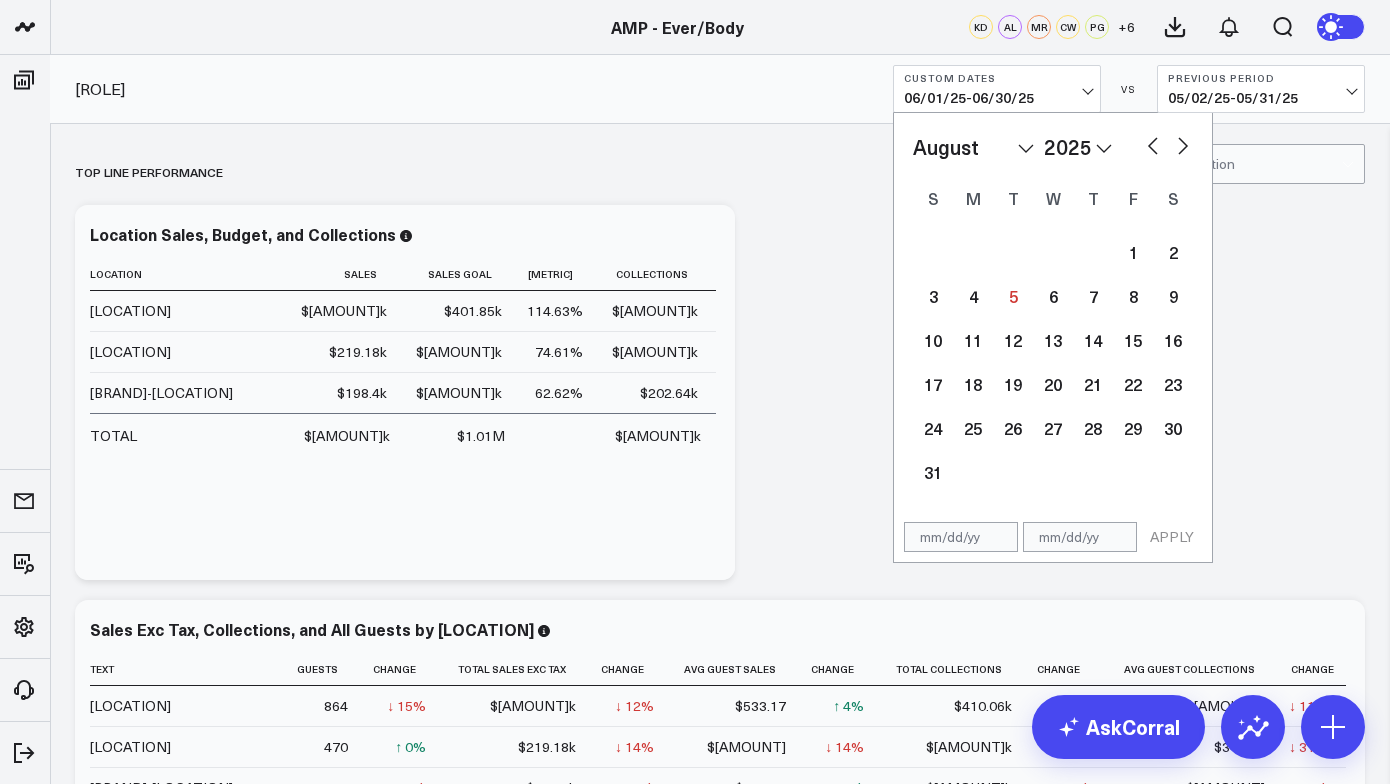 click at bounding box center (1153, 144) 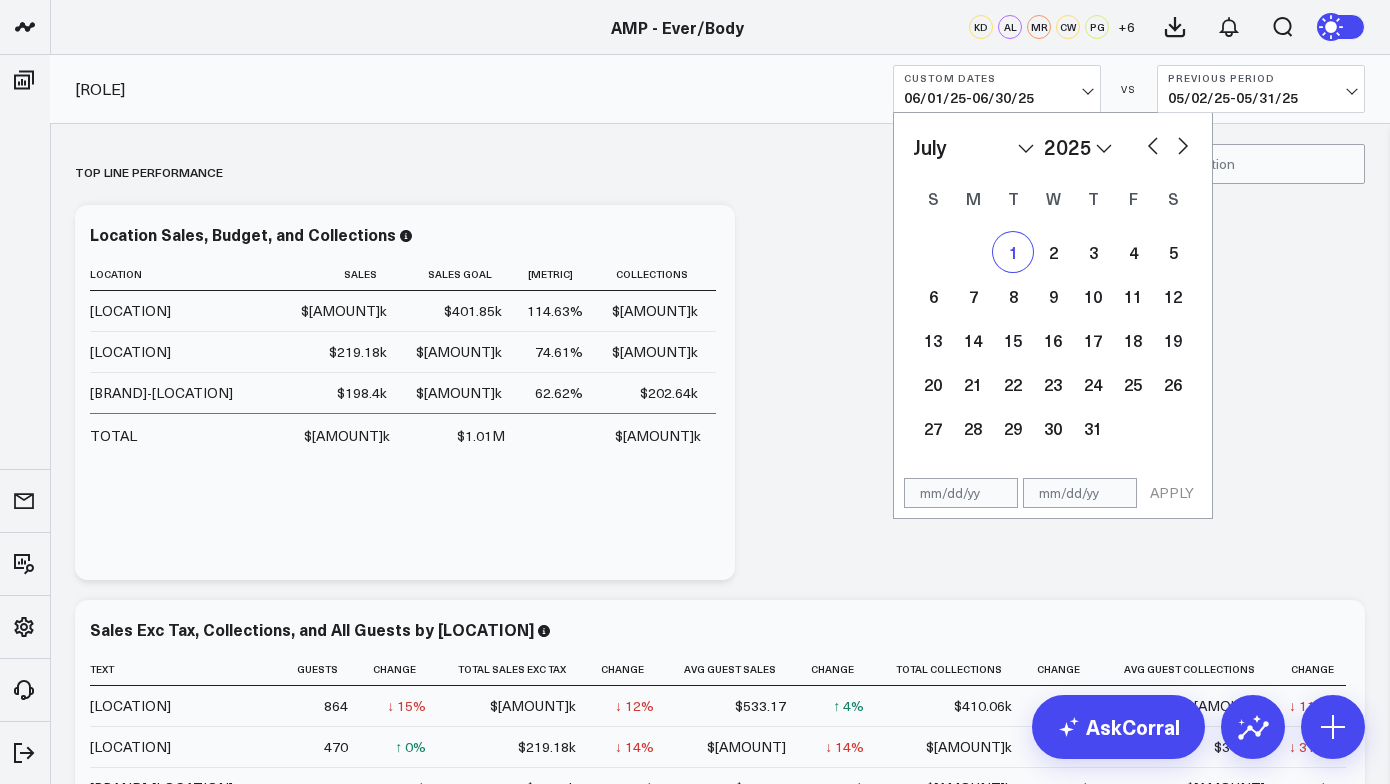 click on "1" at bounding box center [1013, 252] 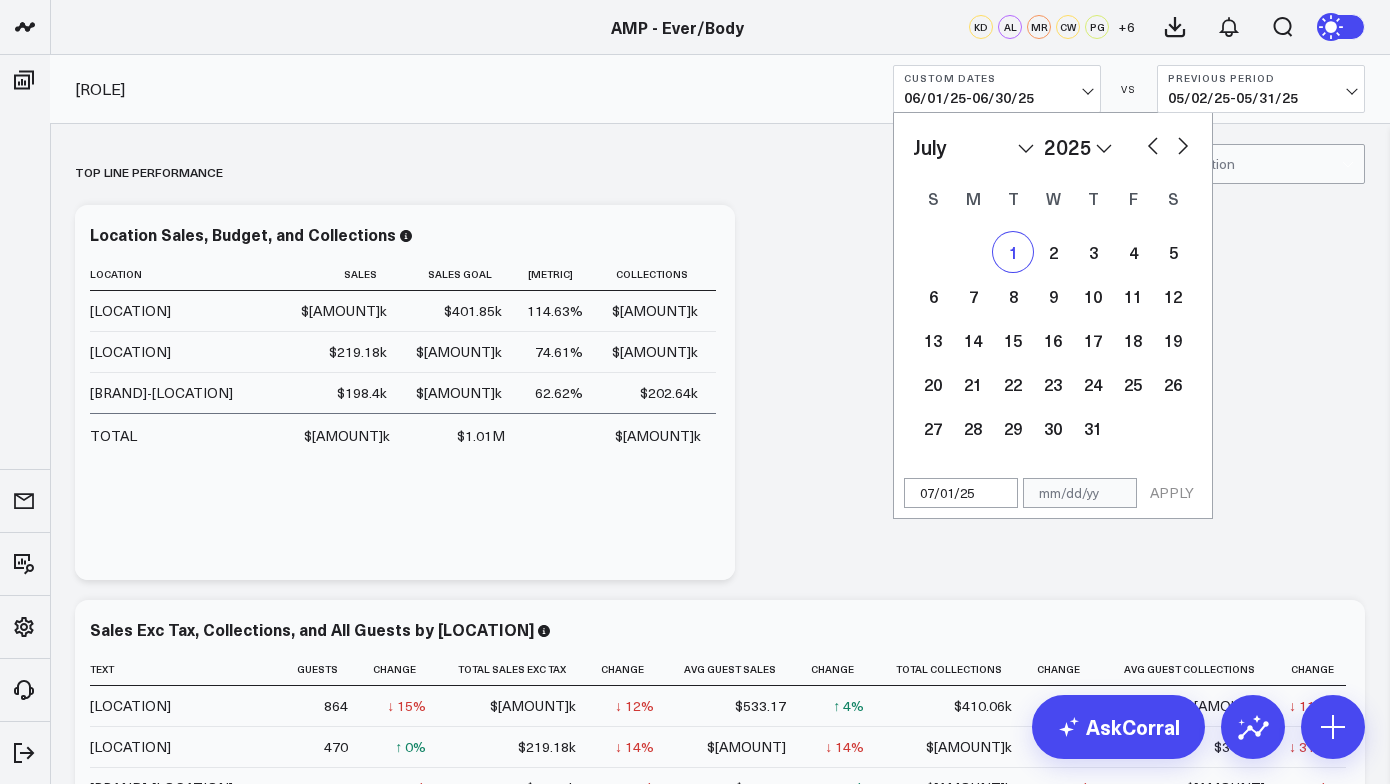 select on "6" 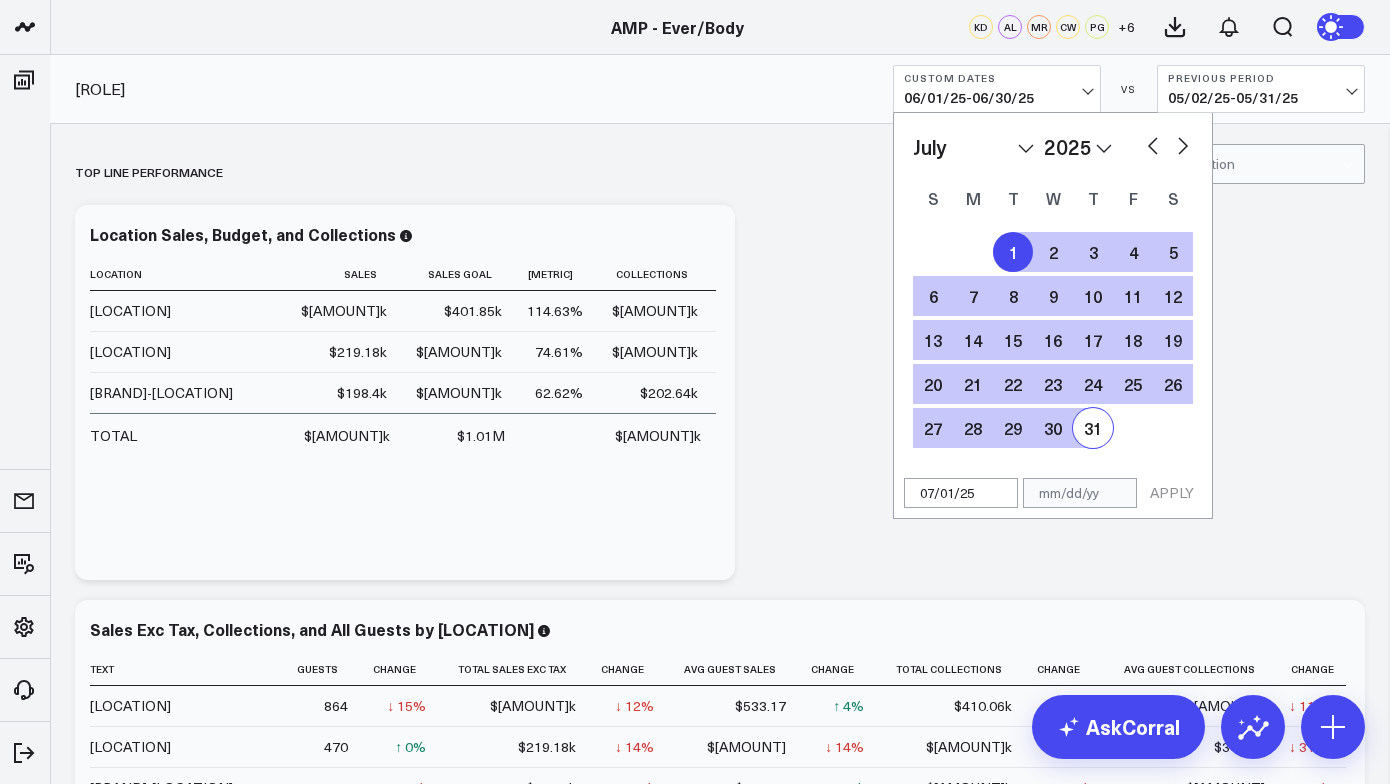 click on "31" at bounding box center (1093, 428) 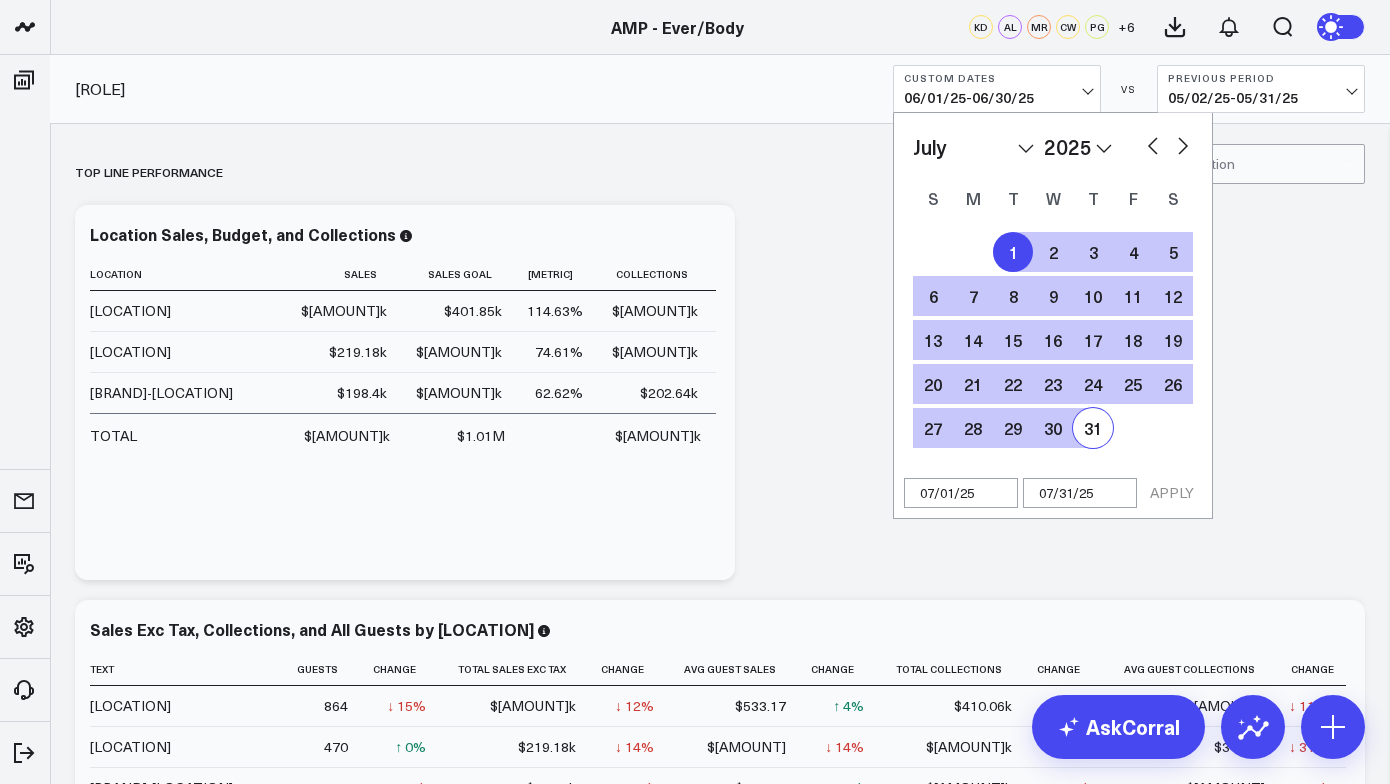 select on "6" 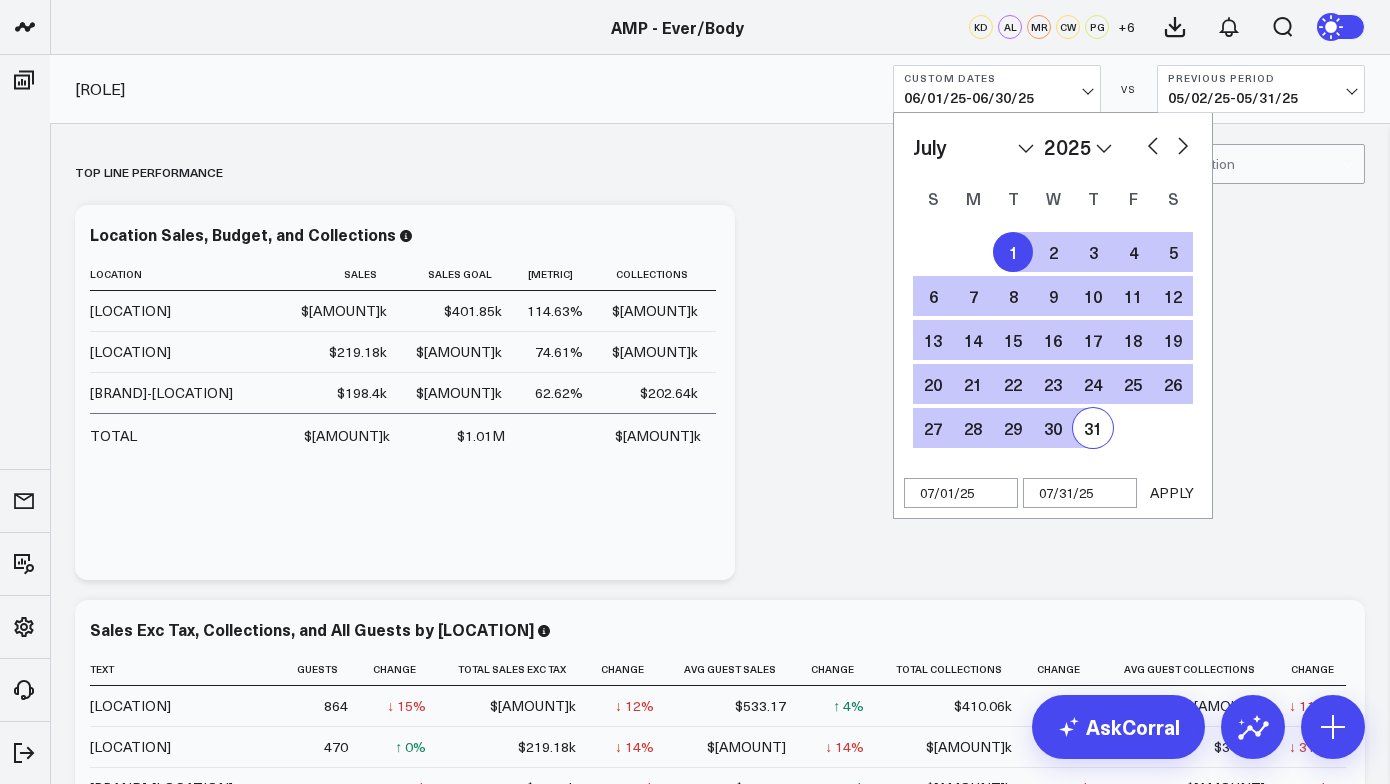 click on "APPLY" at bounding box center (1172, 493) 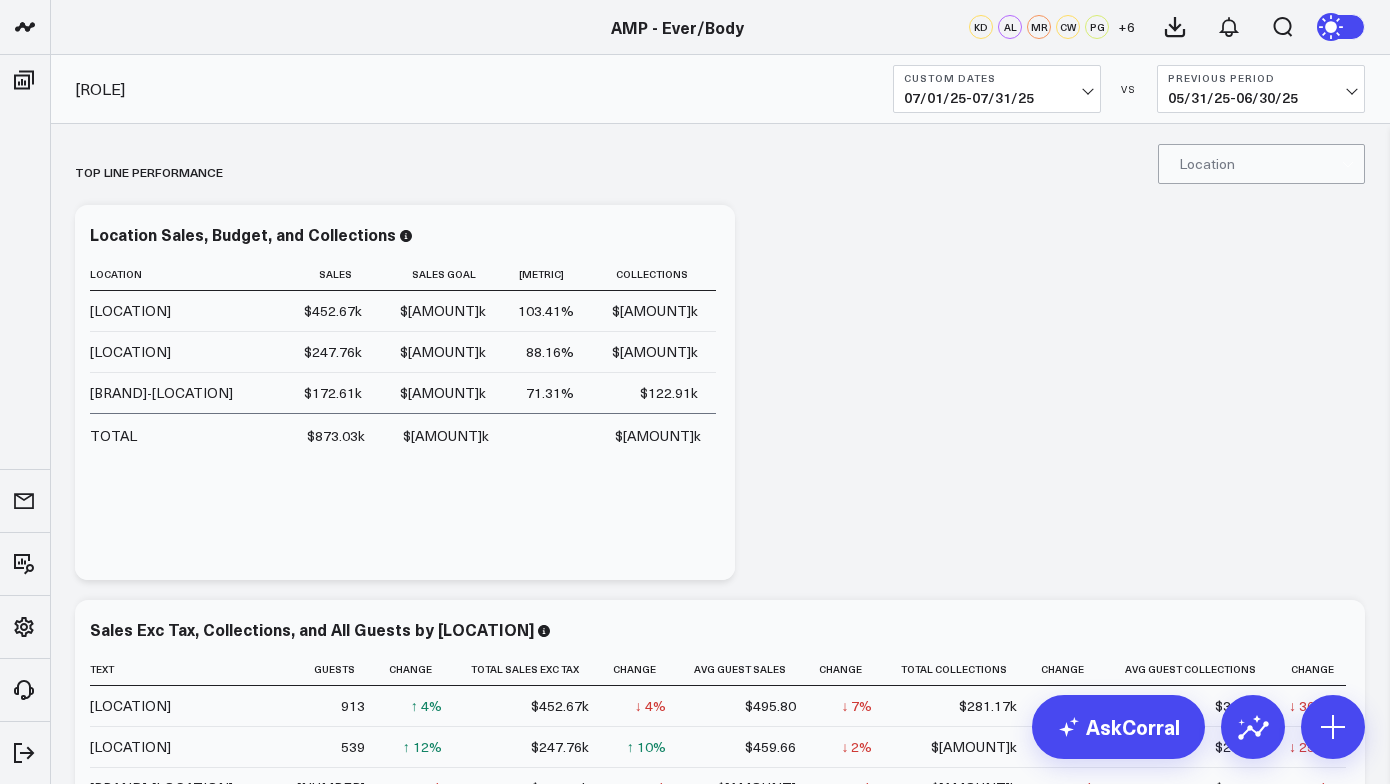 click on "07/01/25  -  07/31/25" at bounding box center (997, 98) 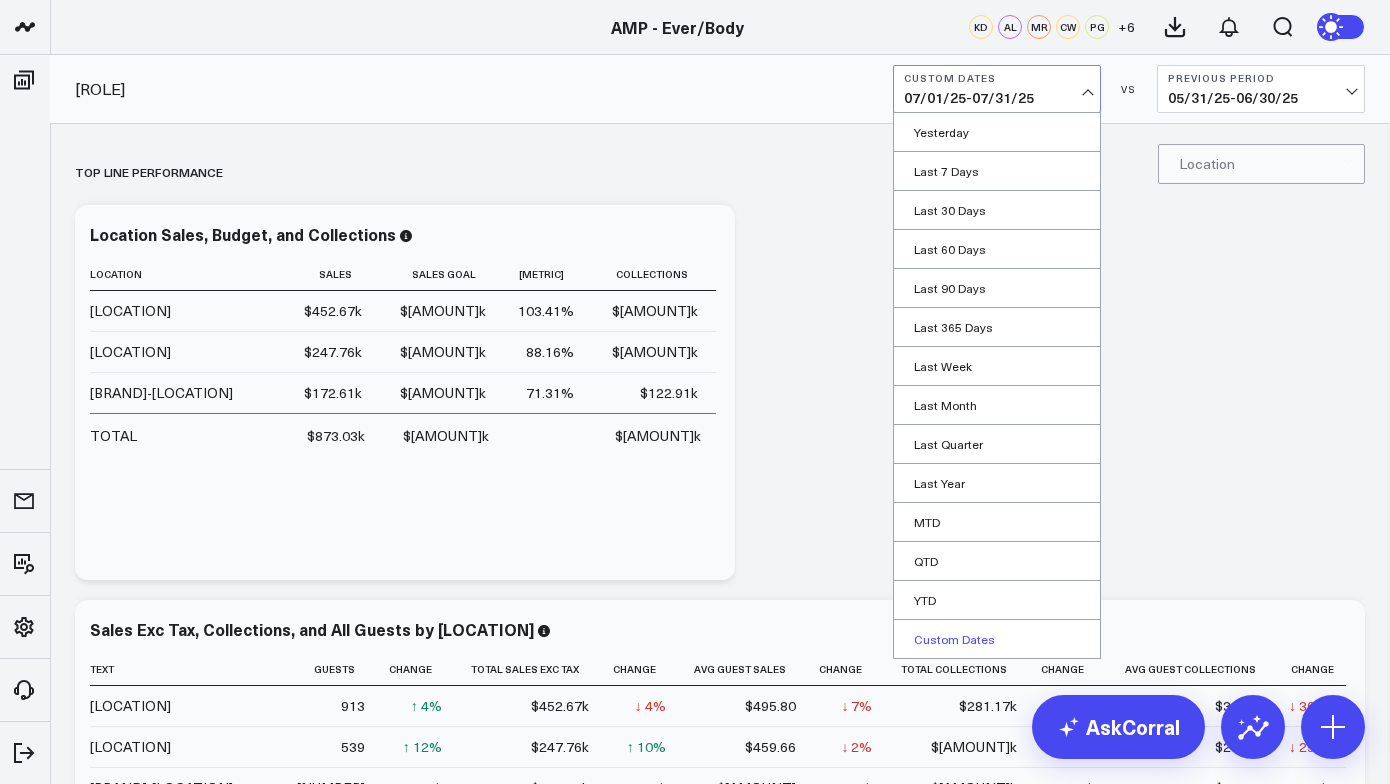 click on "Custom Dates" at bounding box center (997, 639) 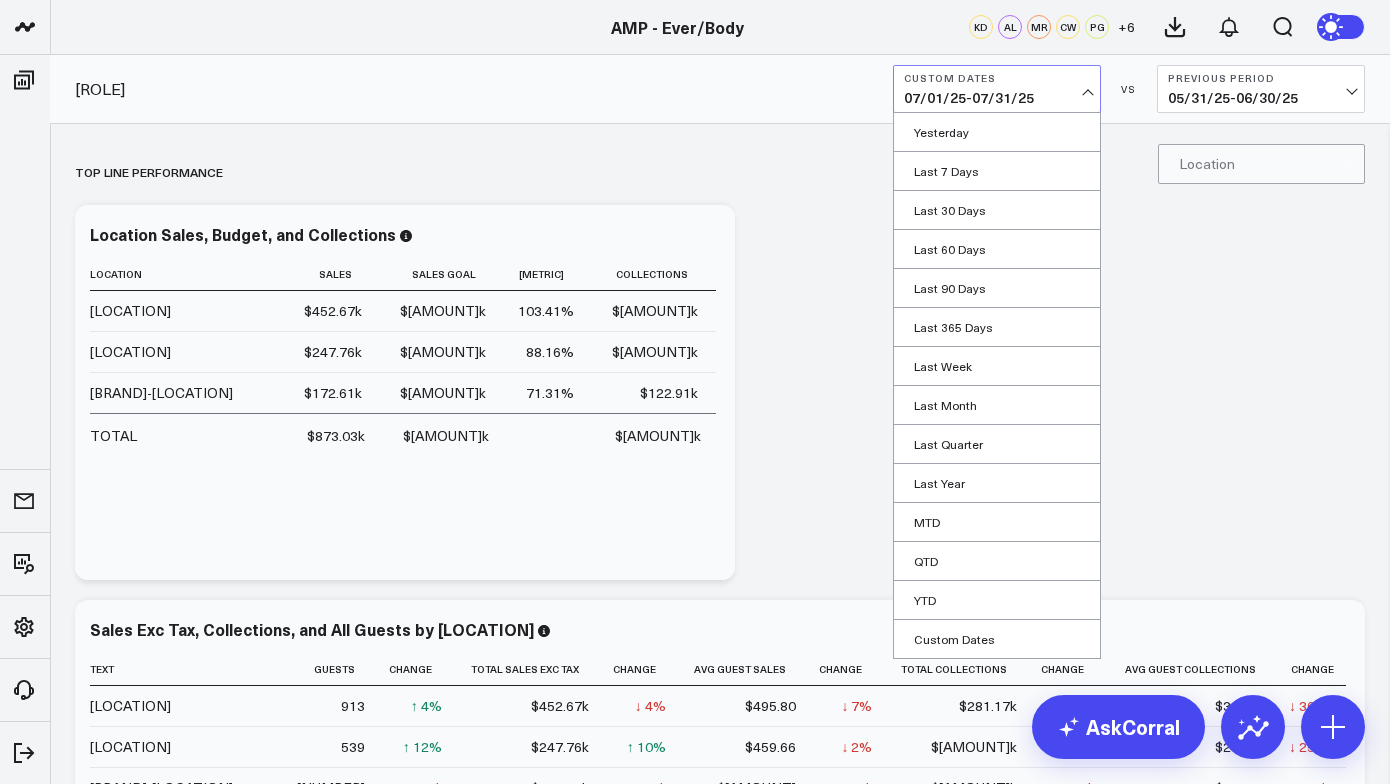 select on "7" 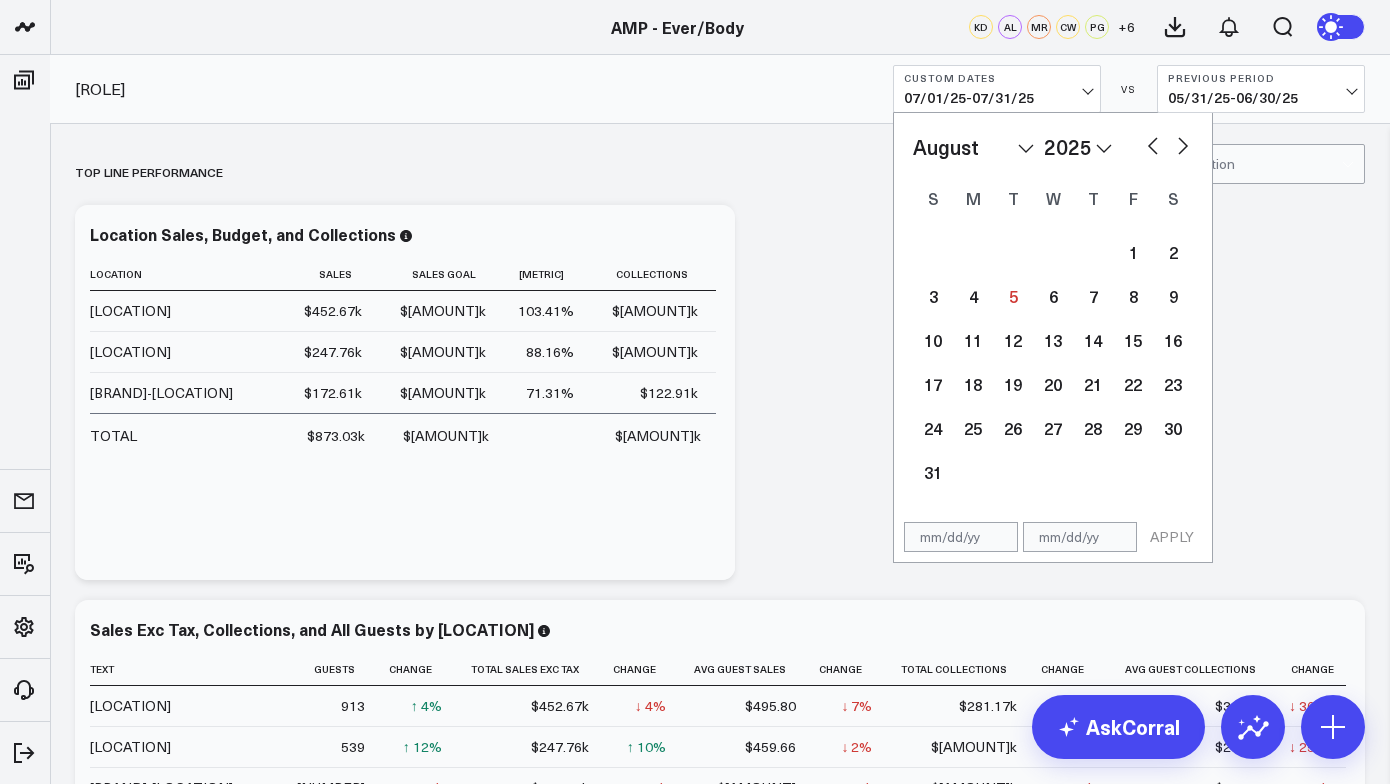 click at bounding box center [1153, 144] 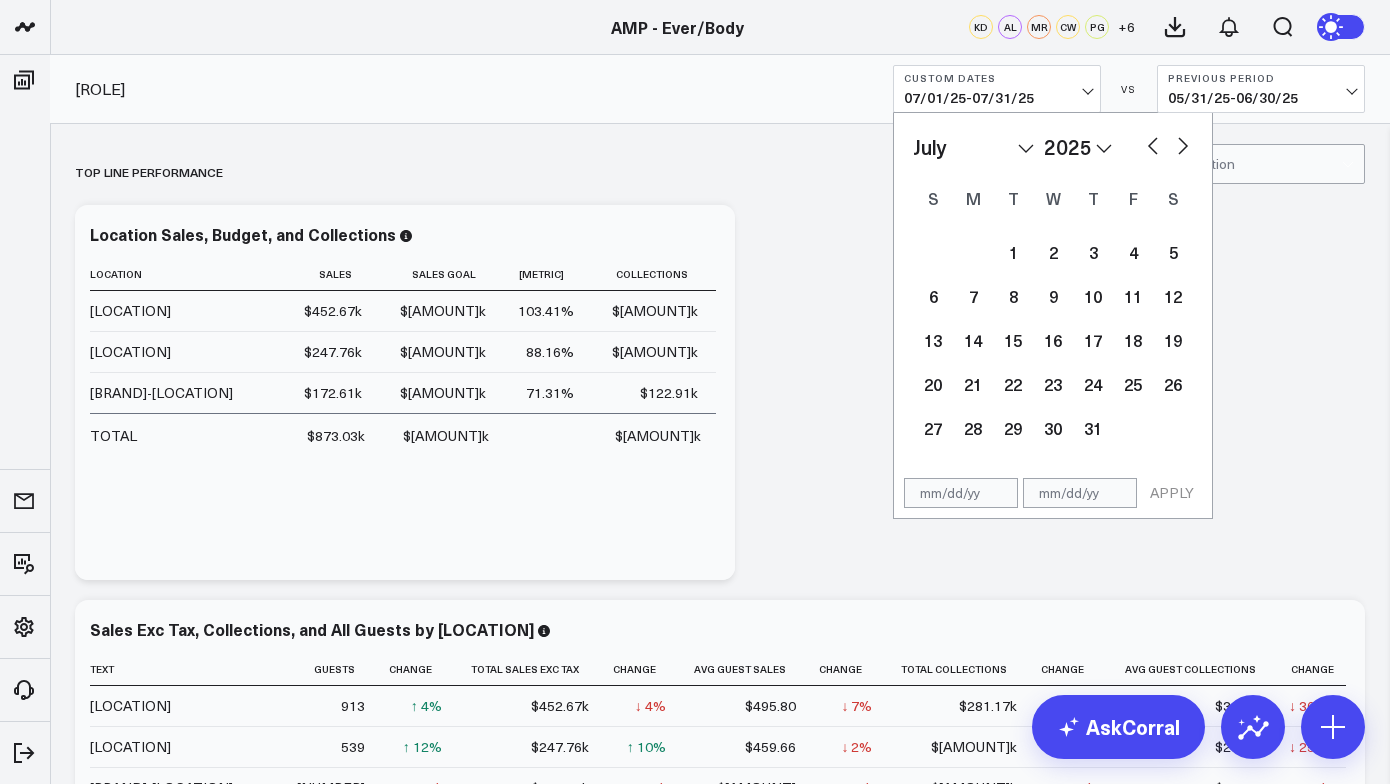 click at bounding box center (1153, 144) 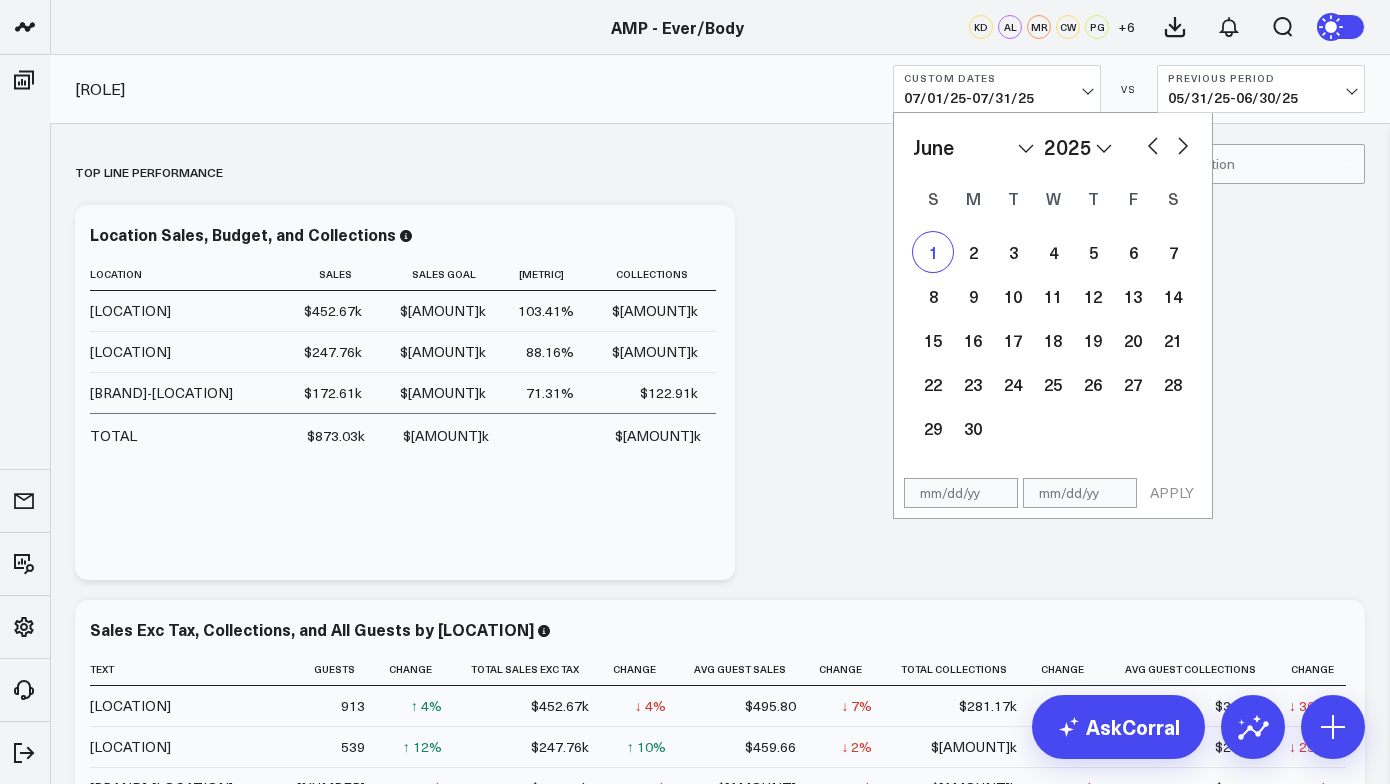 click on "1" at bounding box center (933, 252) 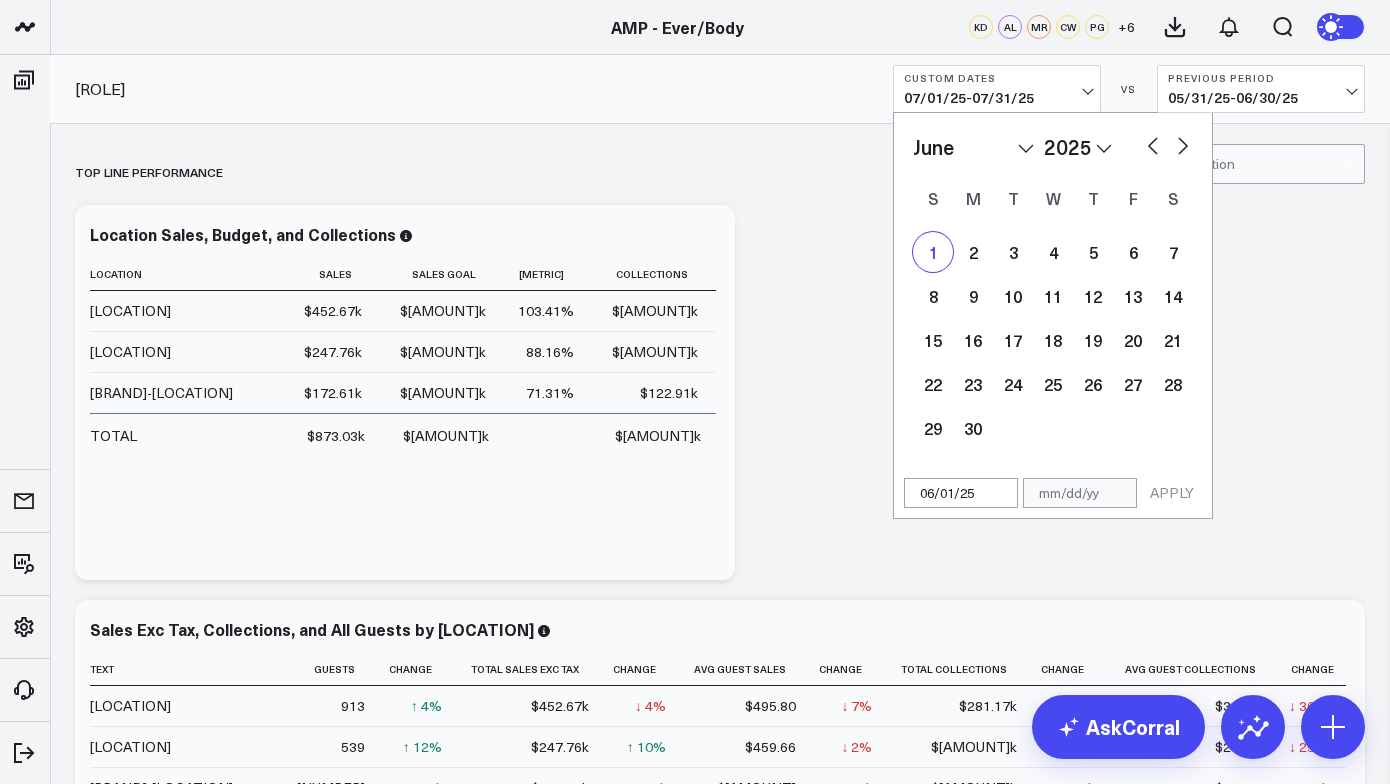 select on "5" 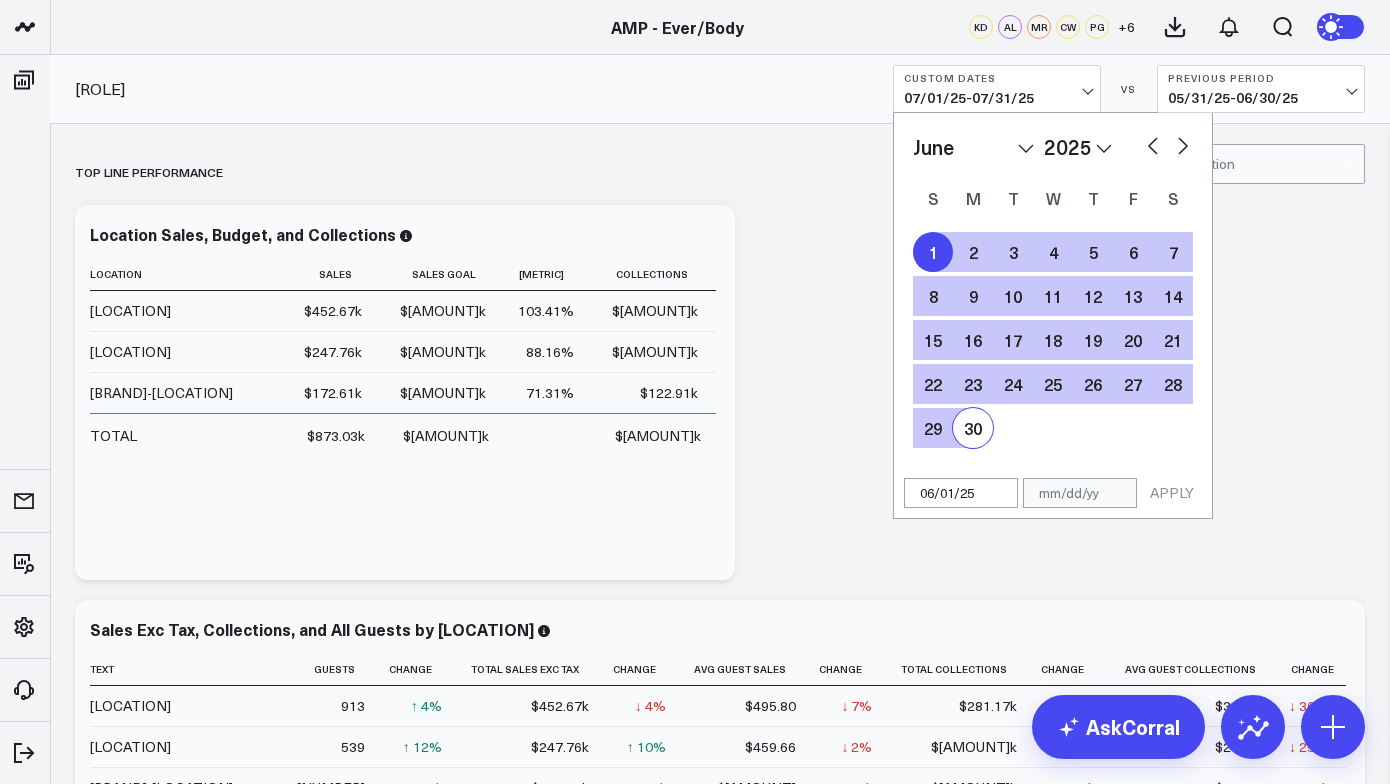 click on "30" at bounding box center [973, 428] 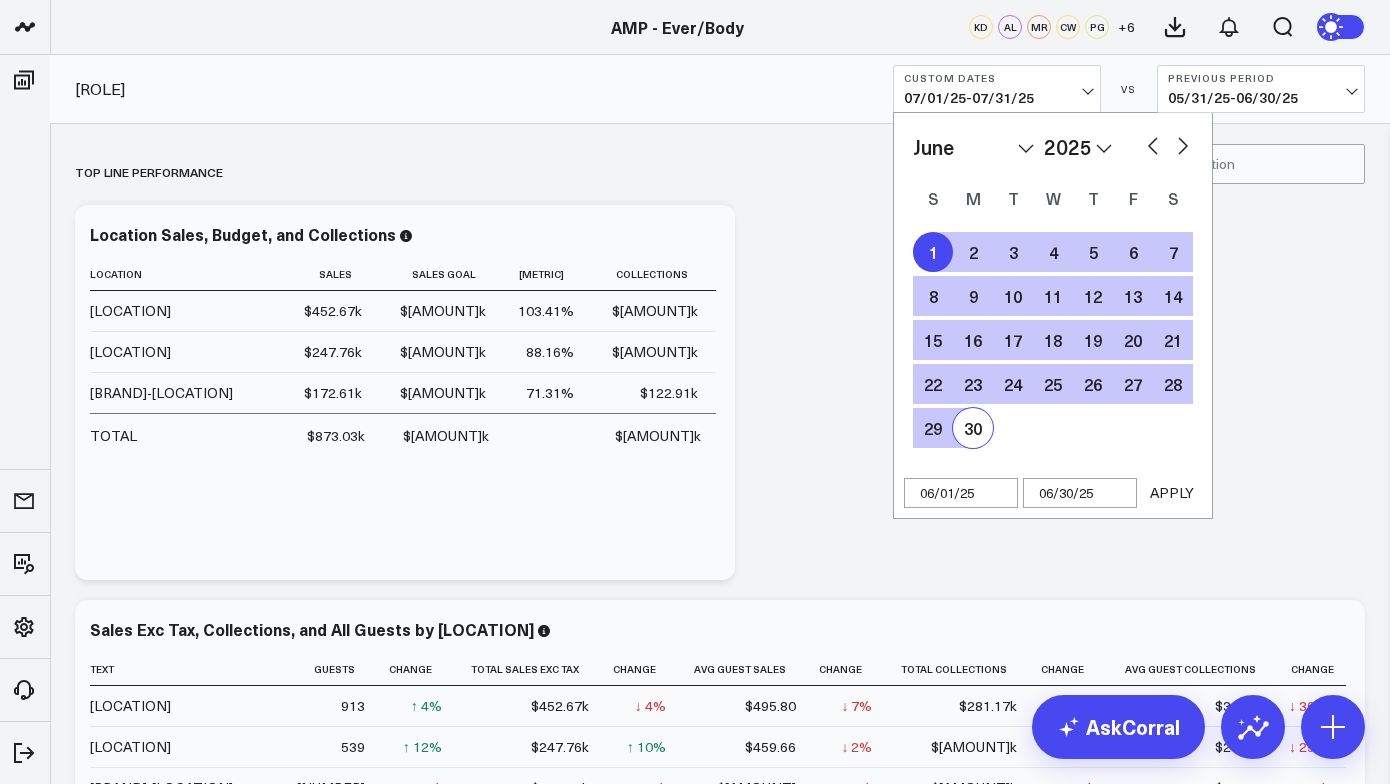 click on "APPLY" at bounding box center [1172, 493] 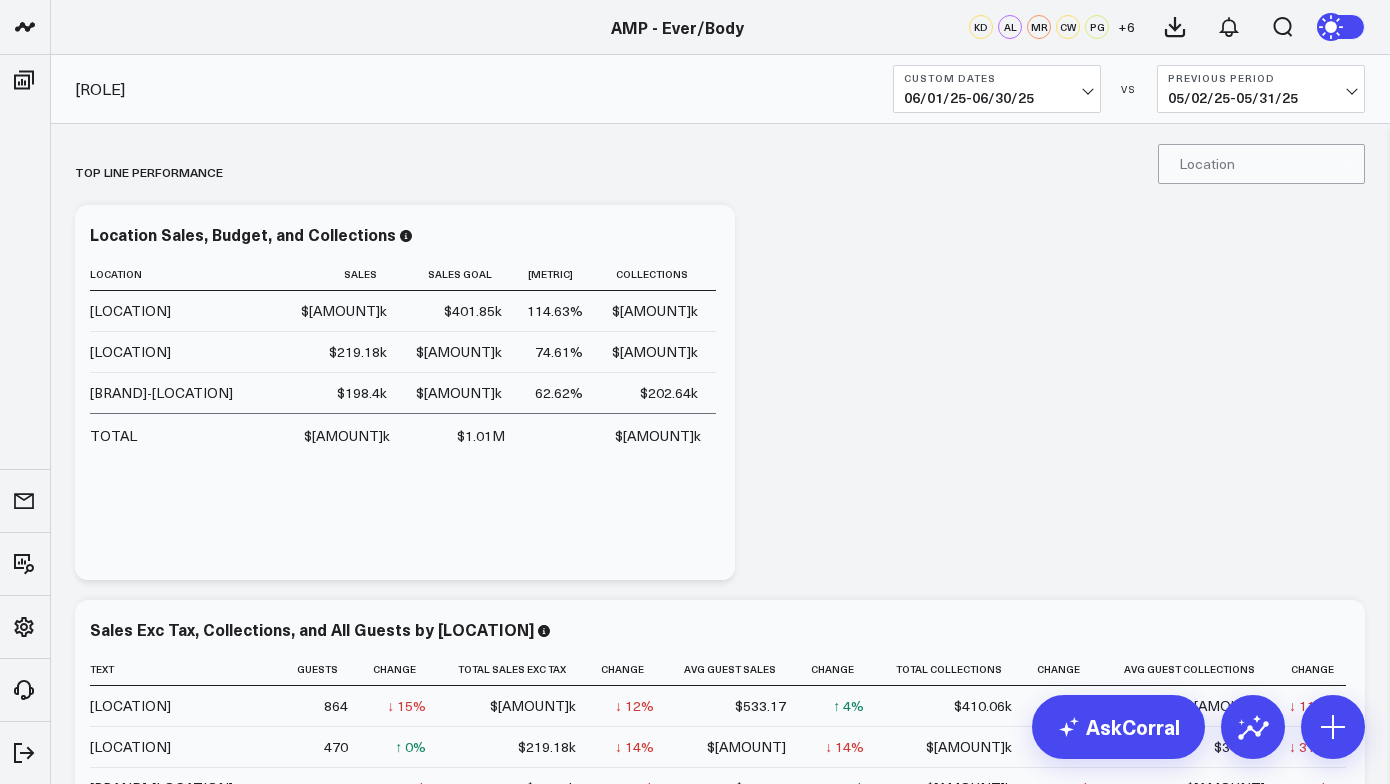 click on "Custom Dates" at bounding box center (997, 78) 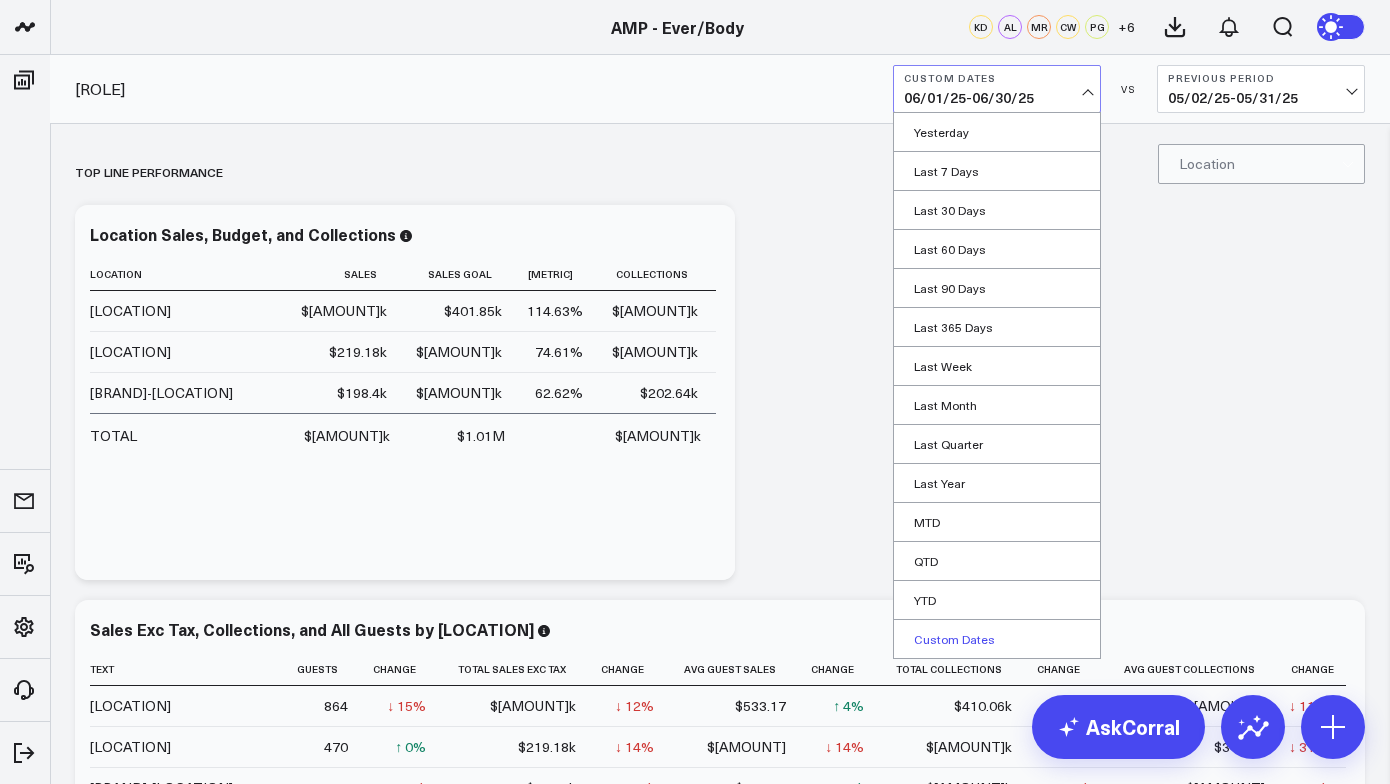 click on "Custom Dates" at bounding box center [997, 639] 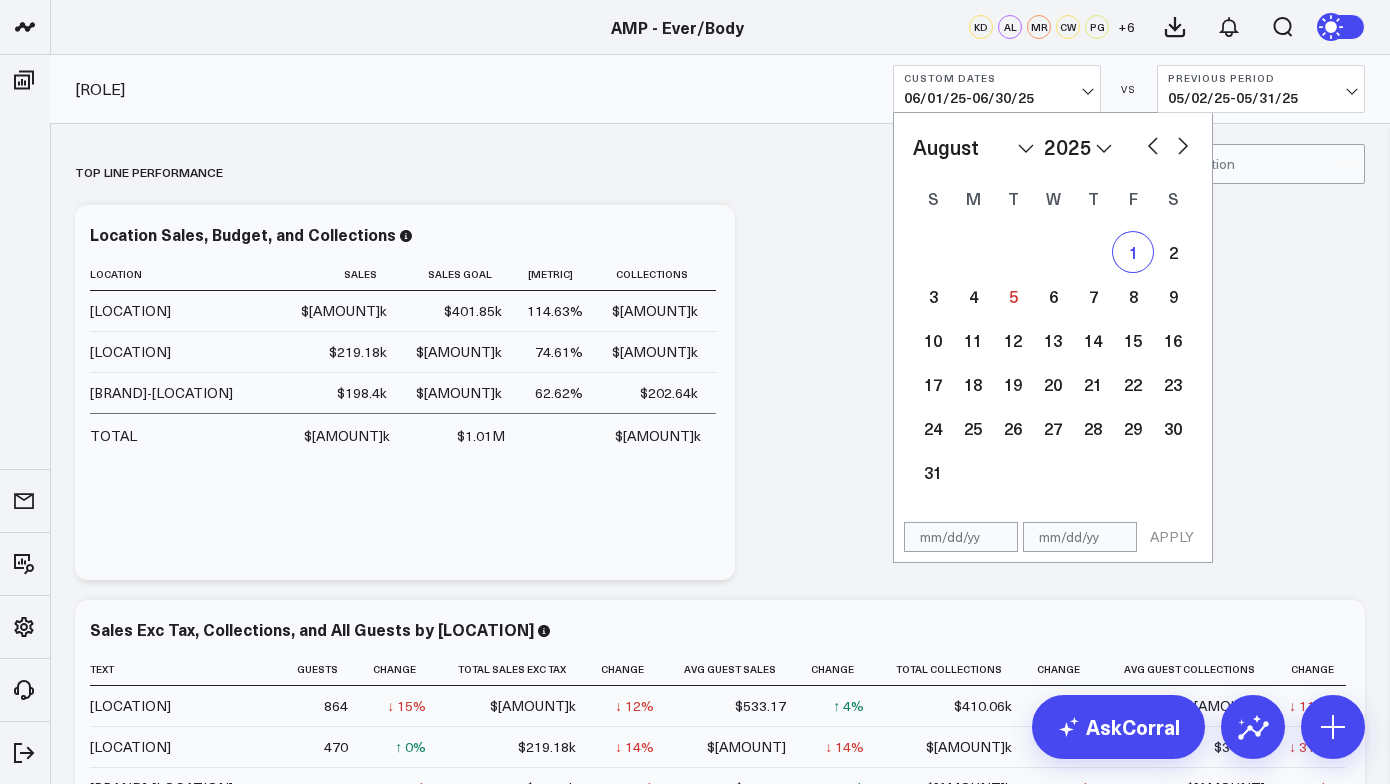 click on "1" at bounding box center (1133, 252) 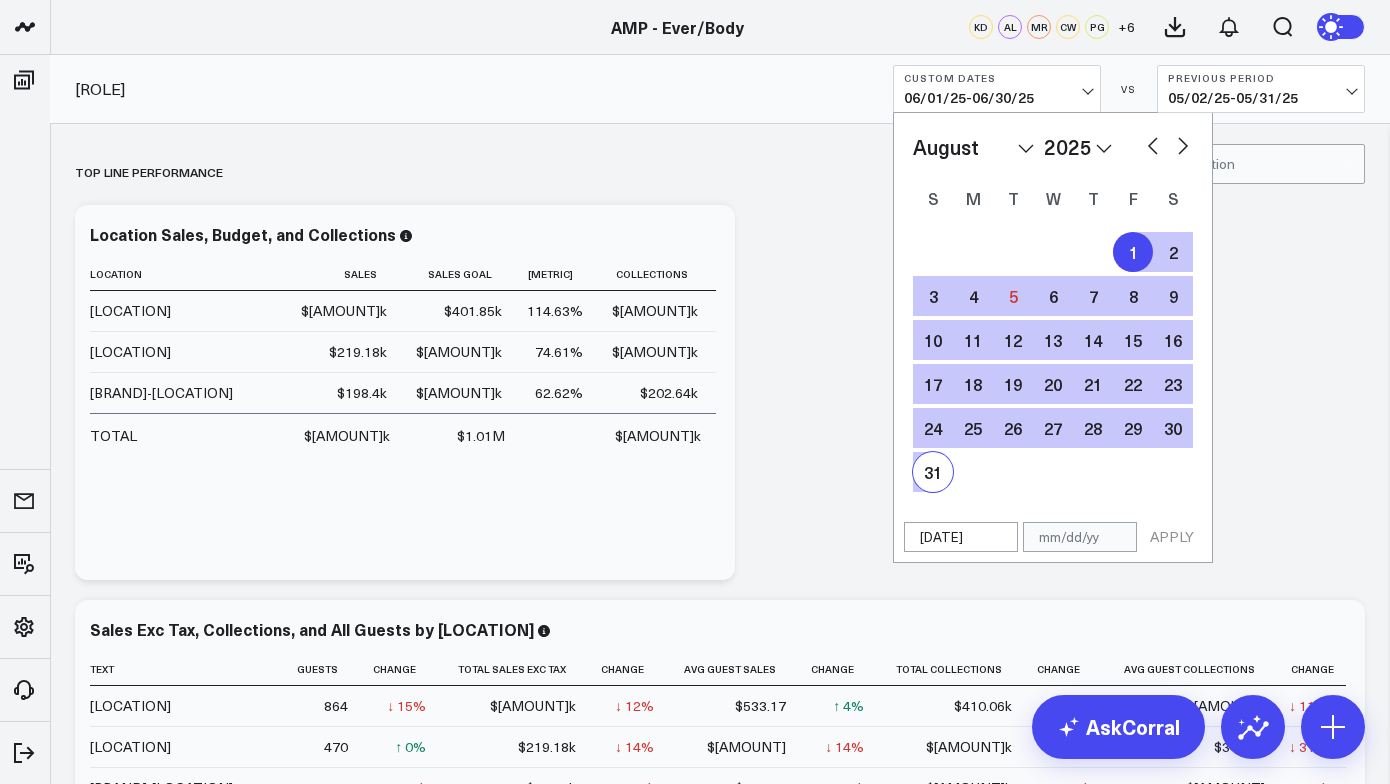 click on "31" at bounding box center [933, 472] 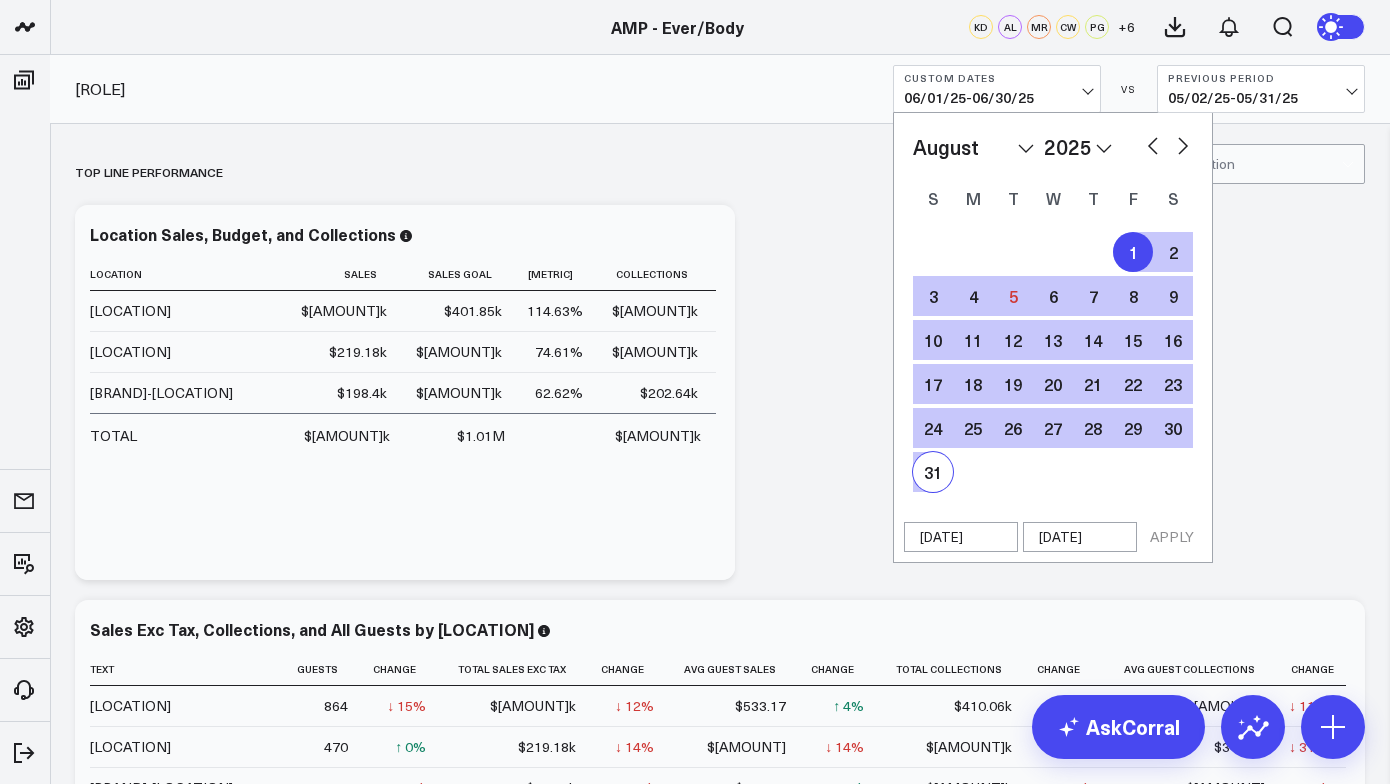 select on "7" 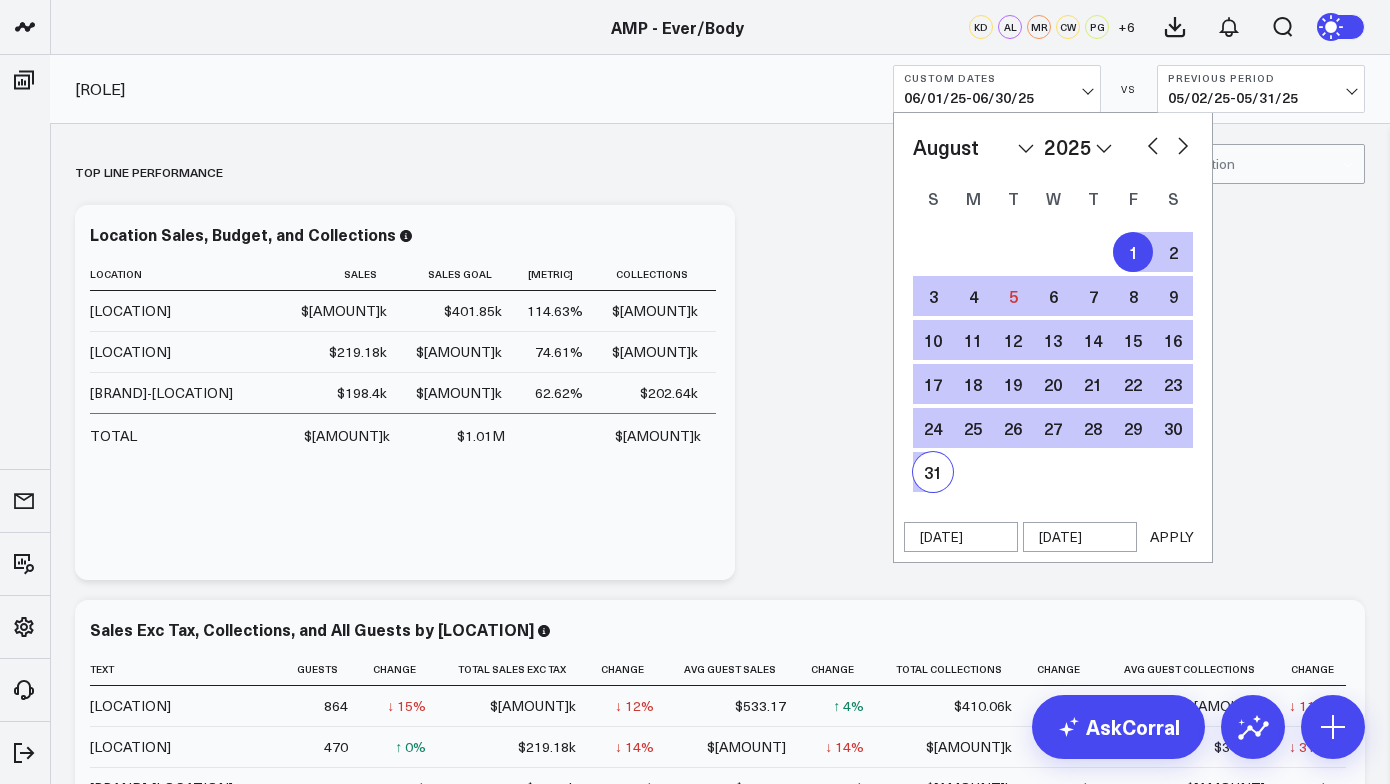 click on "APPLY" at bounding box center [1172, 537] 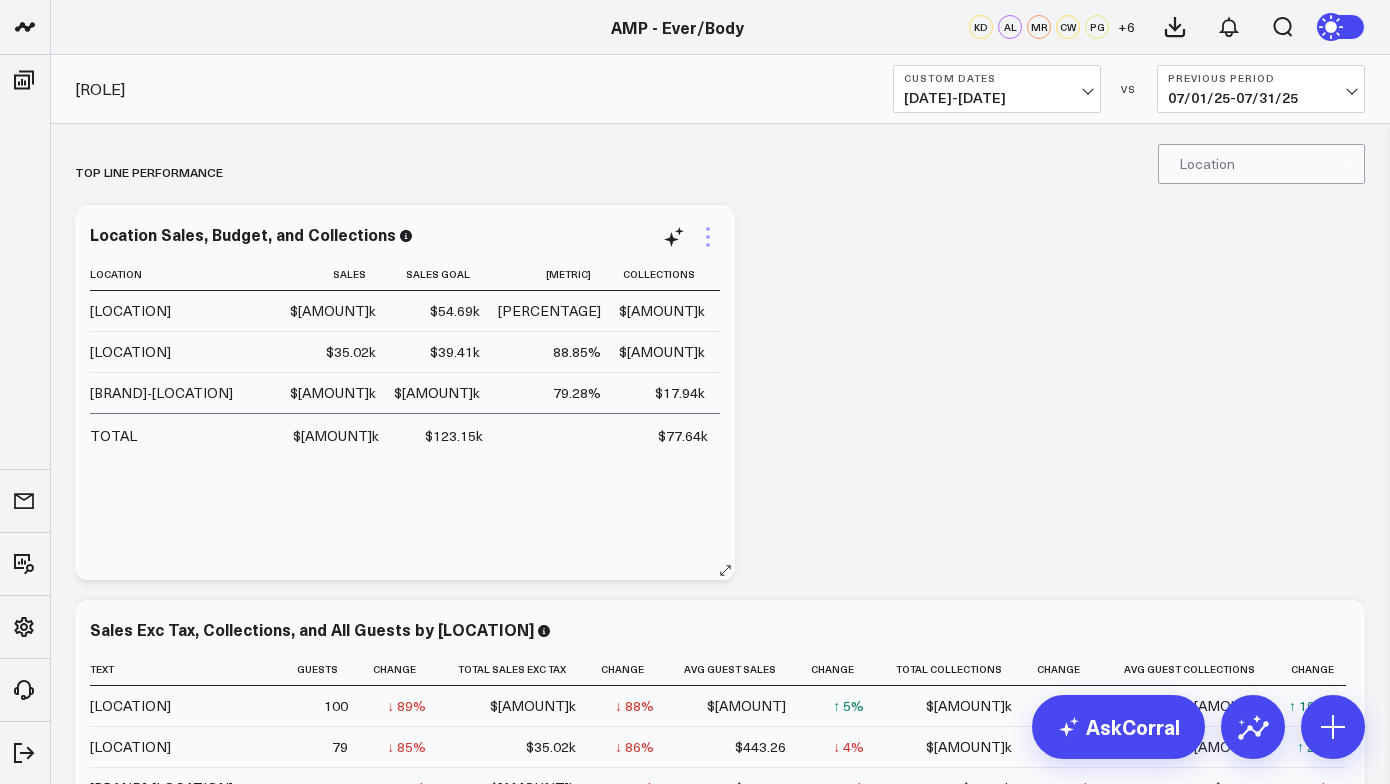 click 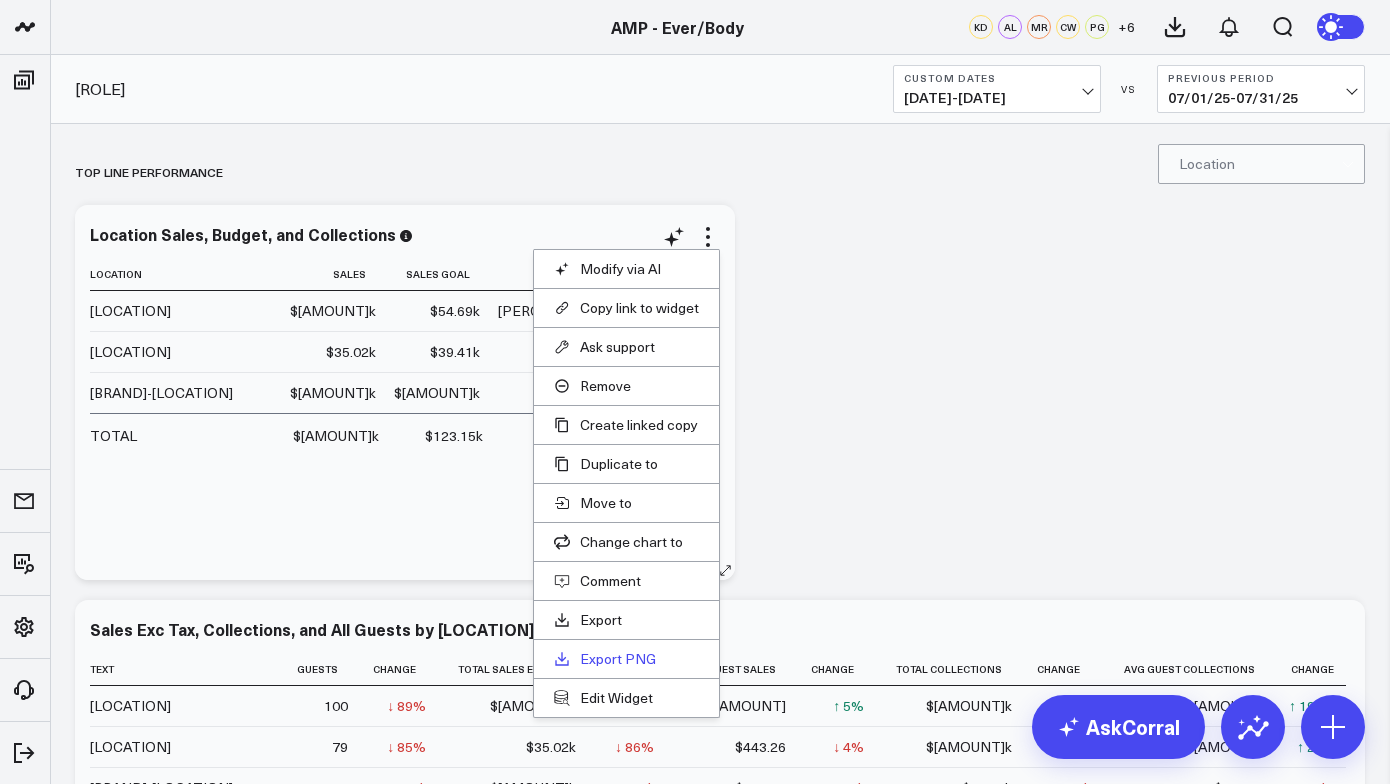 click on "Export PNG" at bounding box center [626, 659] 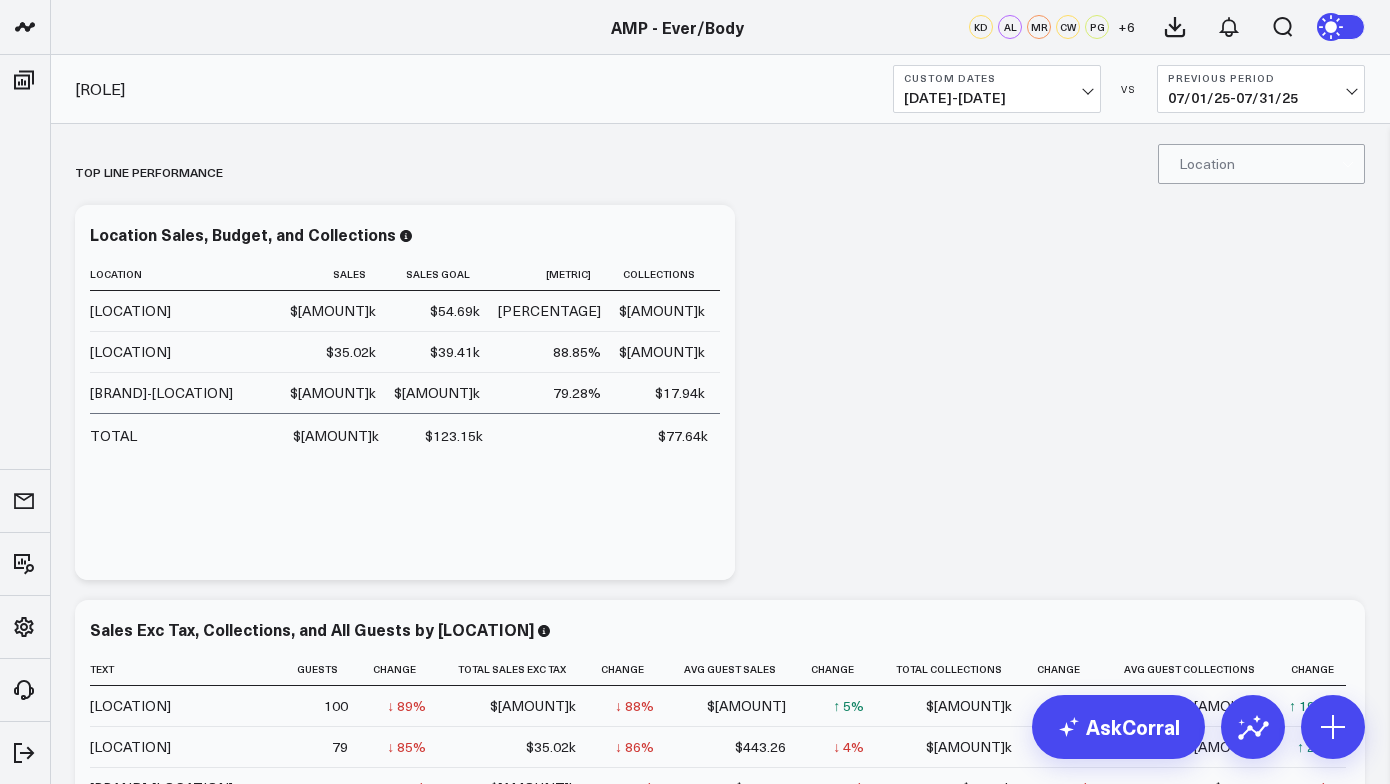 click on "[DATE_RANGE]" at bounding box center [997, 98] 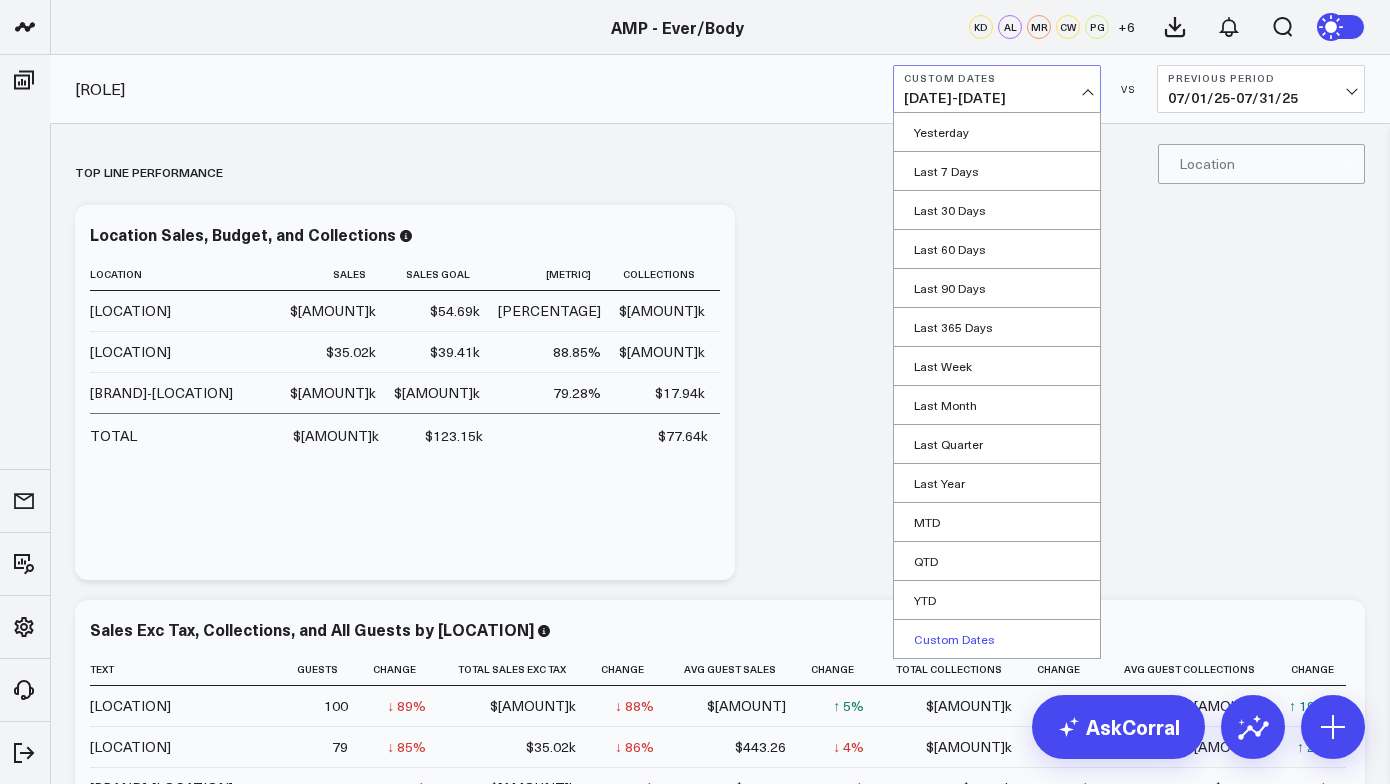 click on "Custom Dates" at bounding box center [997, 639] 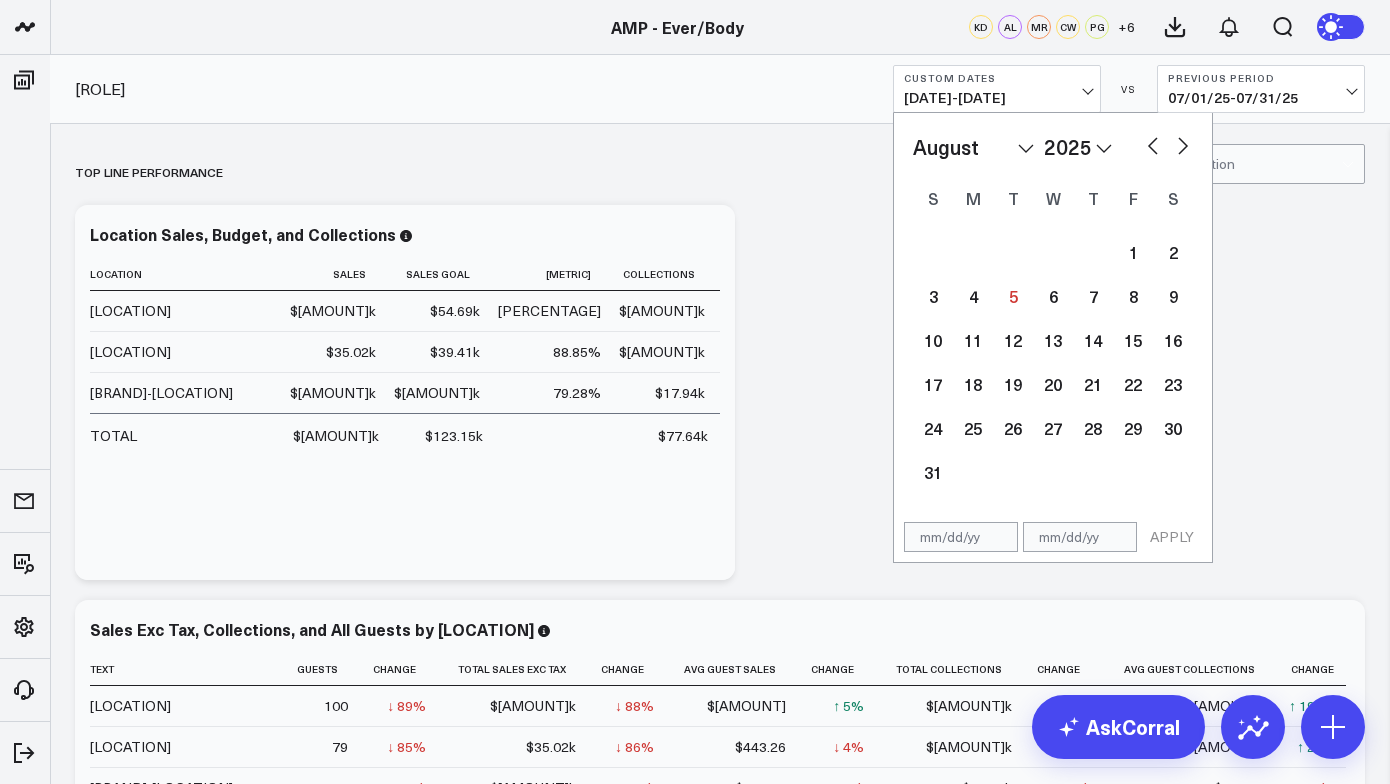 click at bounding box center [1153, 144] 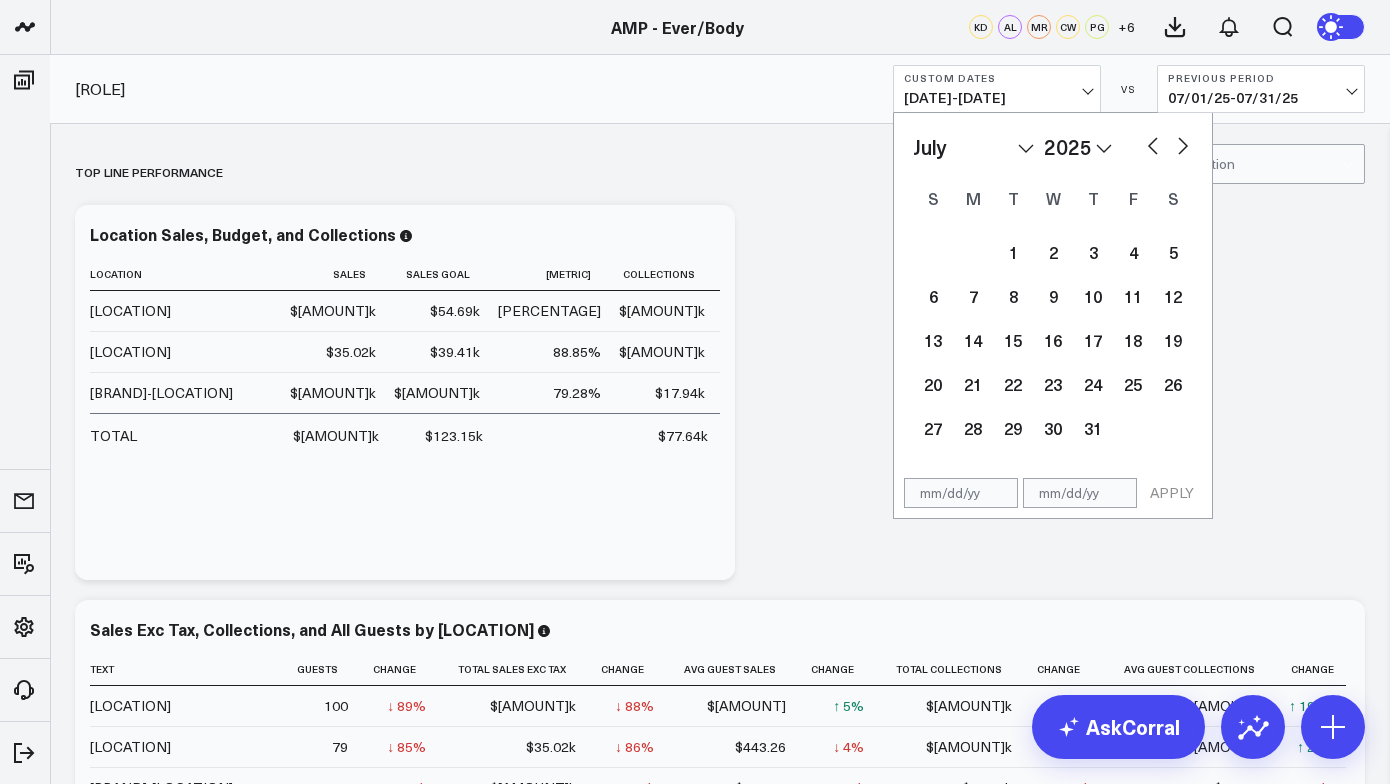 click at bounding box center (1153, 144) 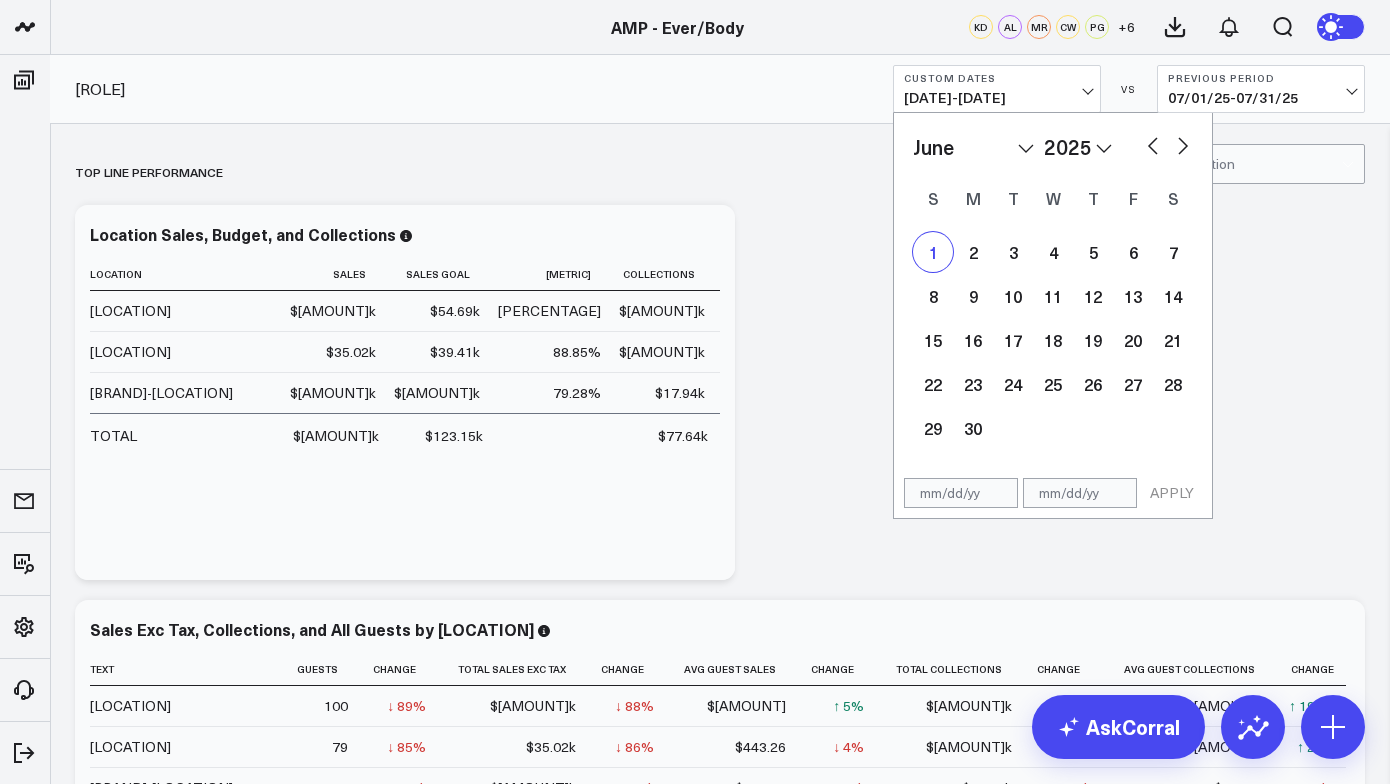 click on "1" at bounding box center (933, 252) 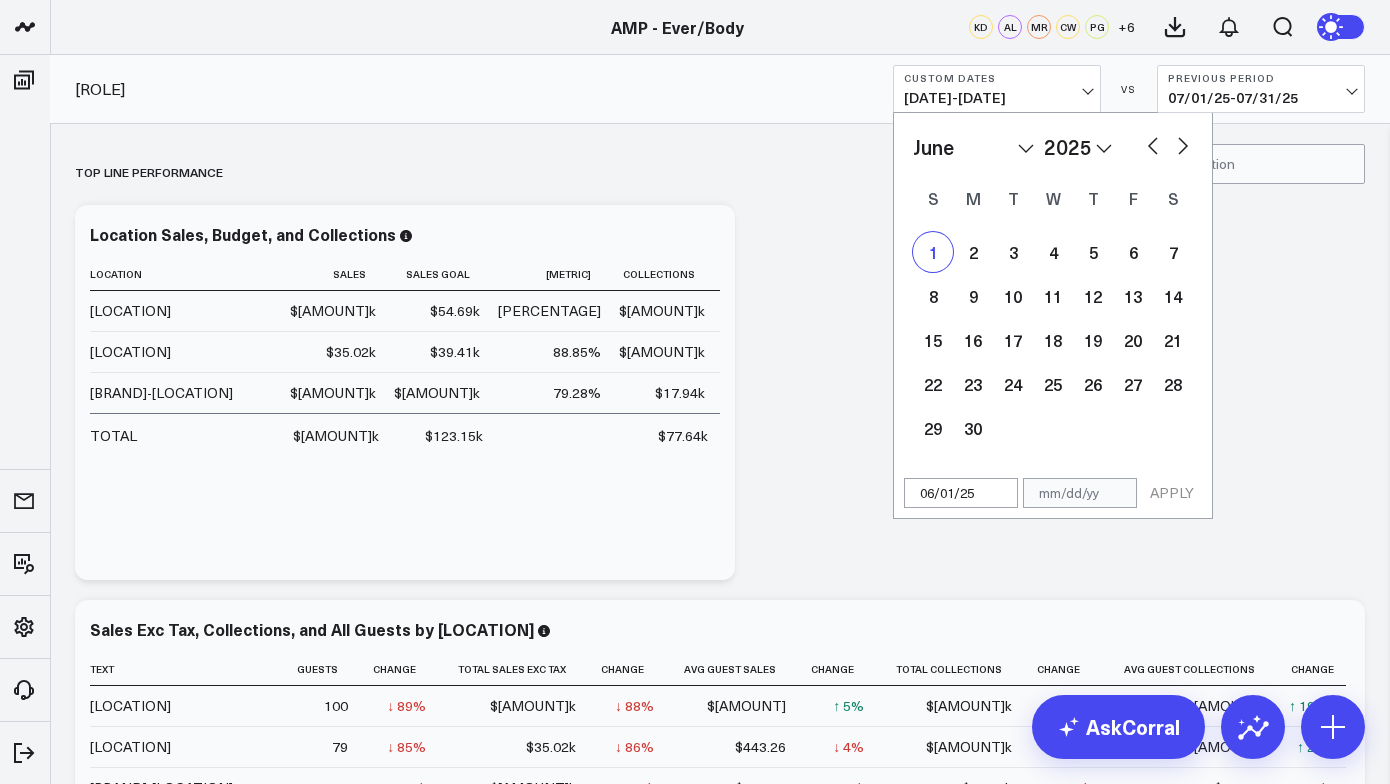 select on "5" 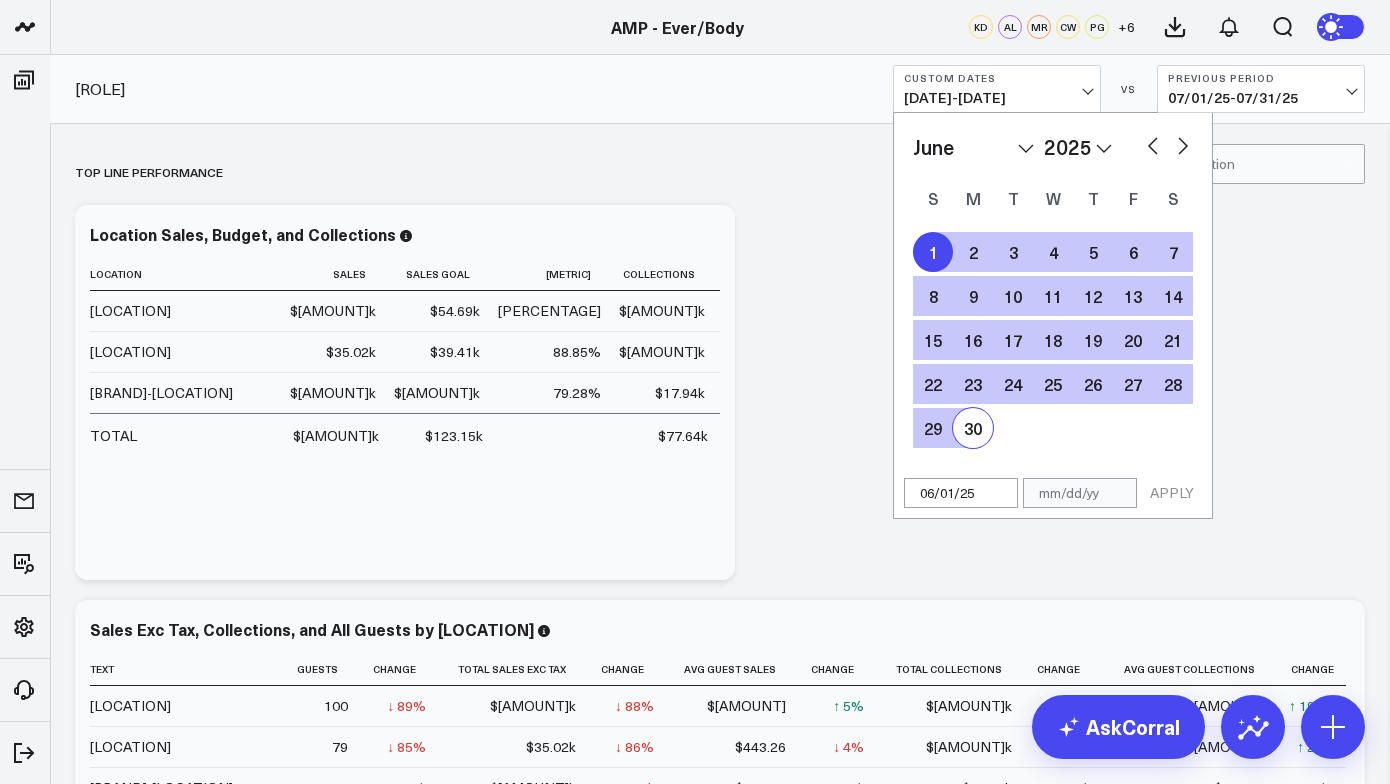 click on "30" at bounding box center (973, 428) 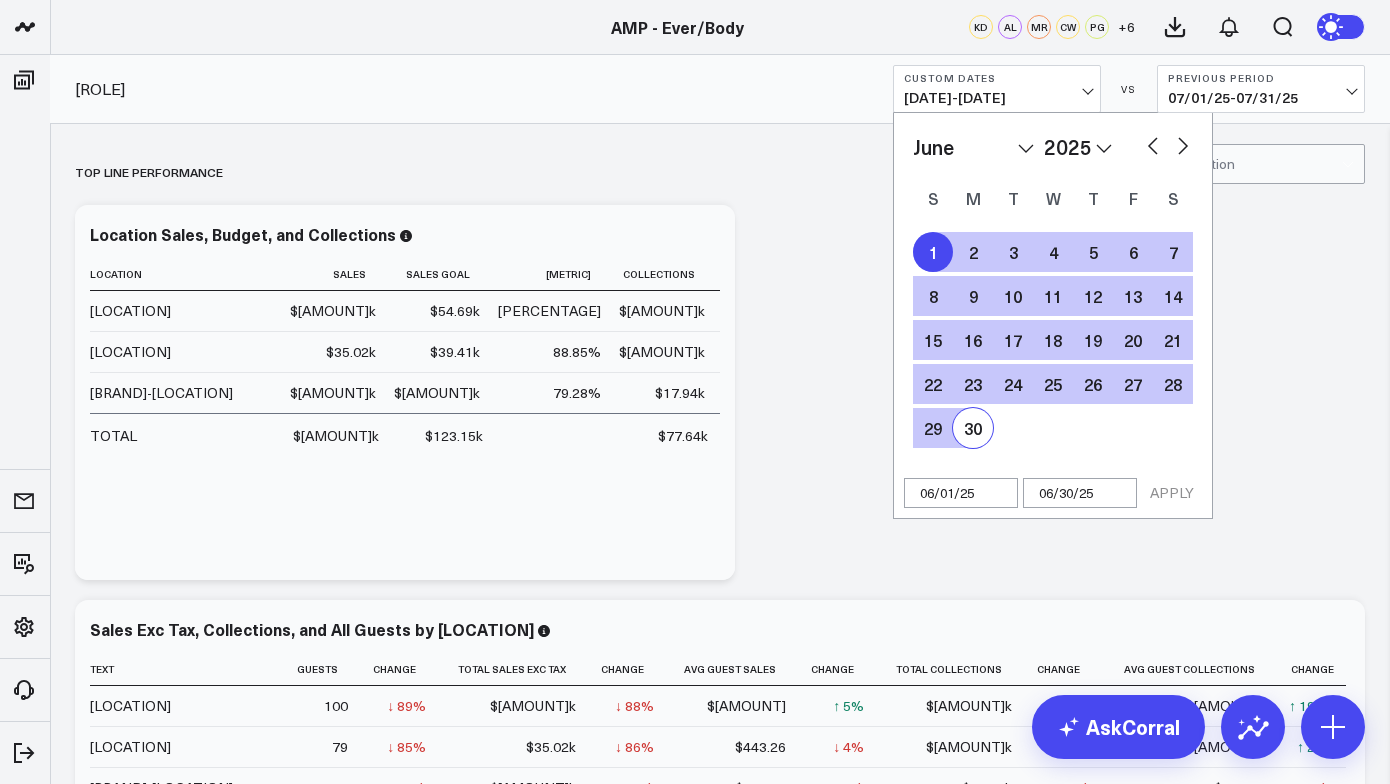 select on "5" 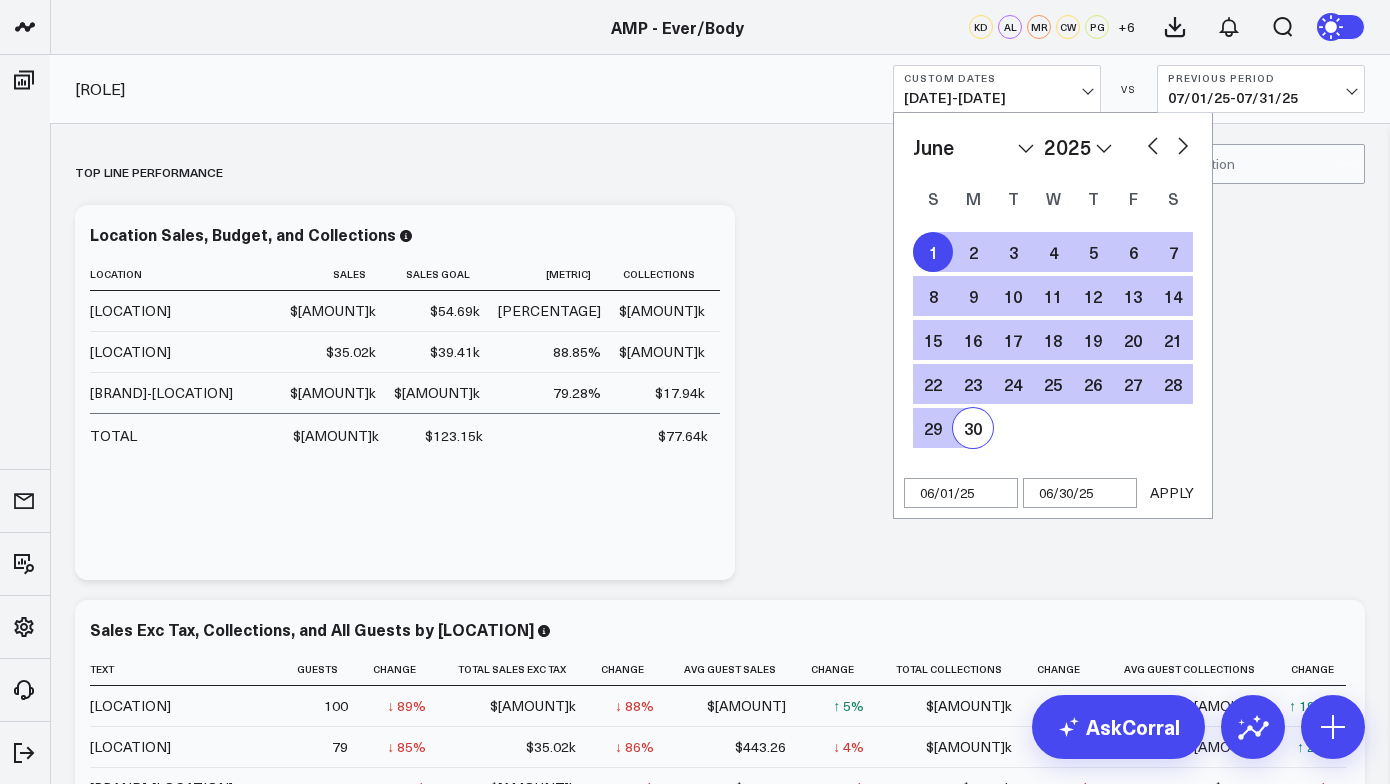 click on "APPLY" at bounding box center (1172, 493) 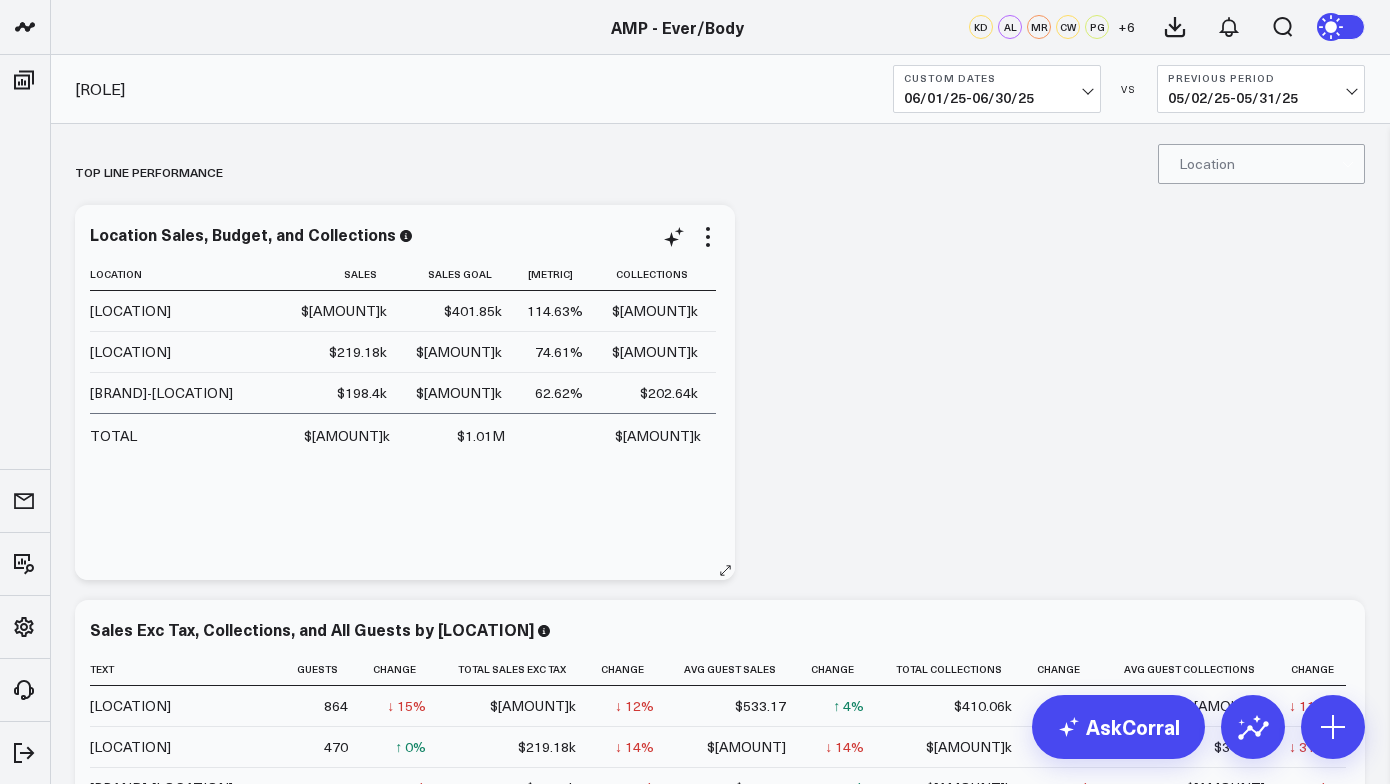 click on "Sales Sales Goal Percent To Goal Collections Ever/Body-Flatiron $[VALUE]k $[VALUE]k [PERCENT]% $[VALUE]k Ever/Body-Logan Circle $[VALUE]k $[VALUE]k [PERCENT]% $[VALUE]k Ever/Body-Williamsburg $[VALUE]k $[VALUE]k [PERCENT]% $[VALUE]k TOTAL $[VALUE]k $[VALUE] $[VALUE]k" at bounding box center [405, 392] 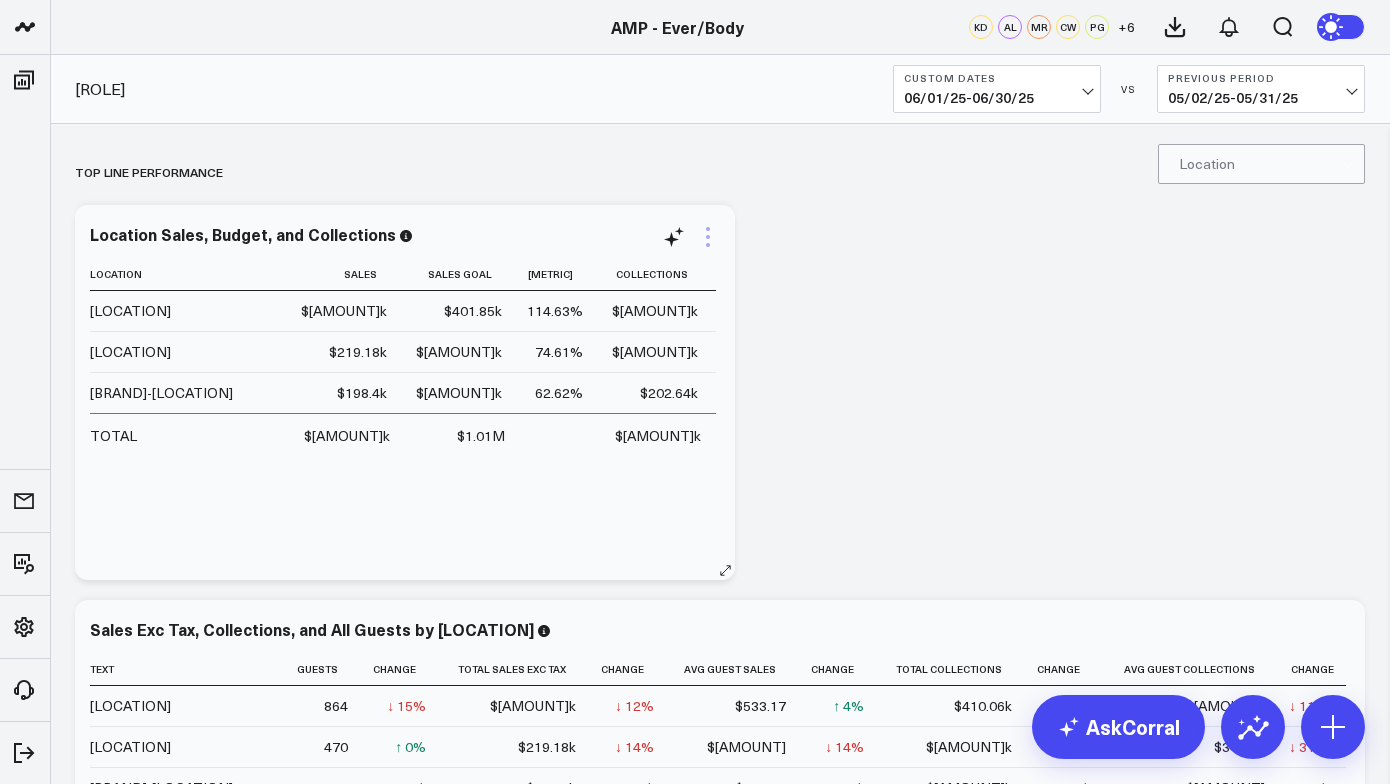 click 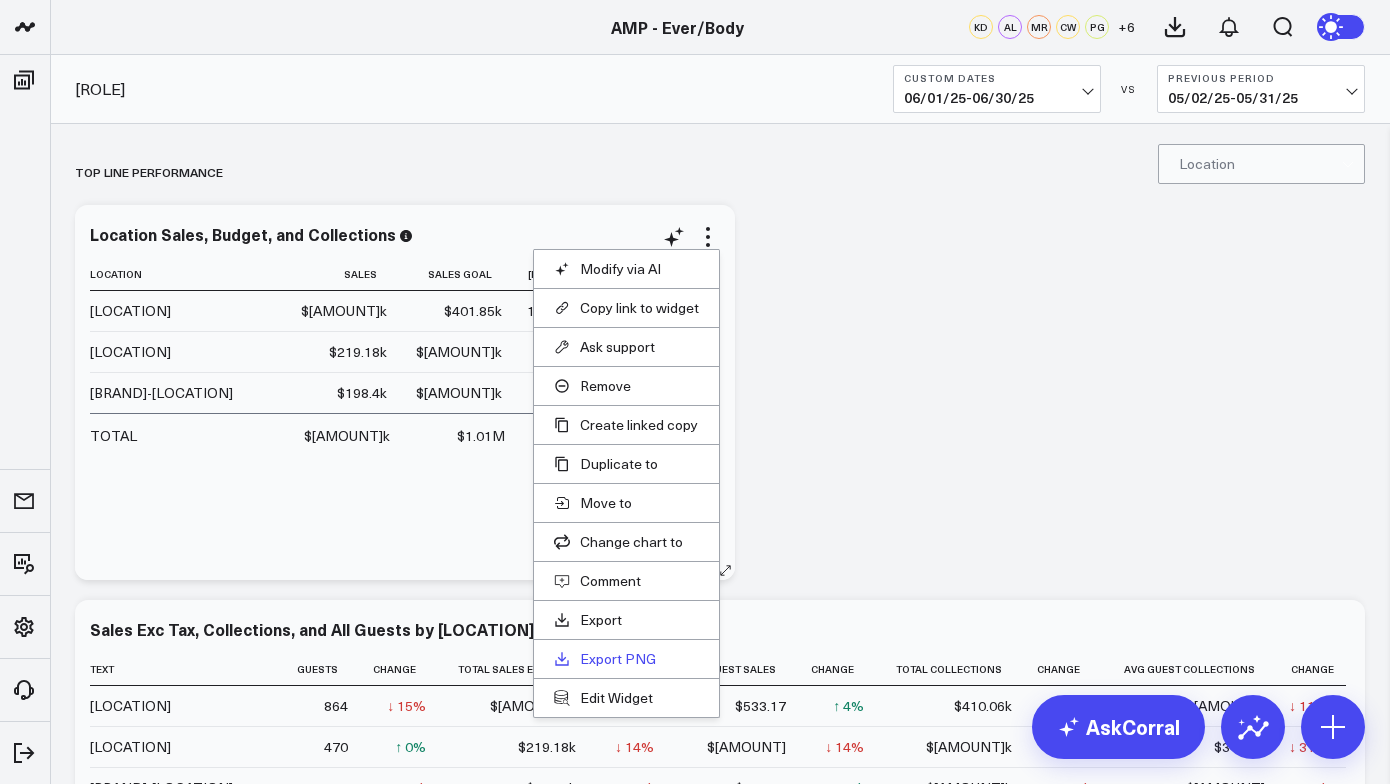 click on "Export PNG" at bounding box center (626, 659) 